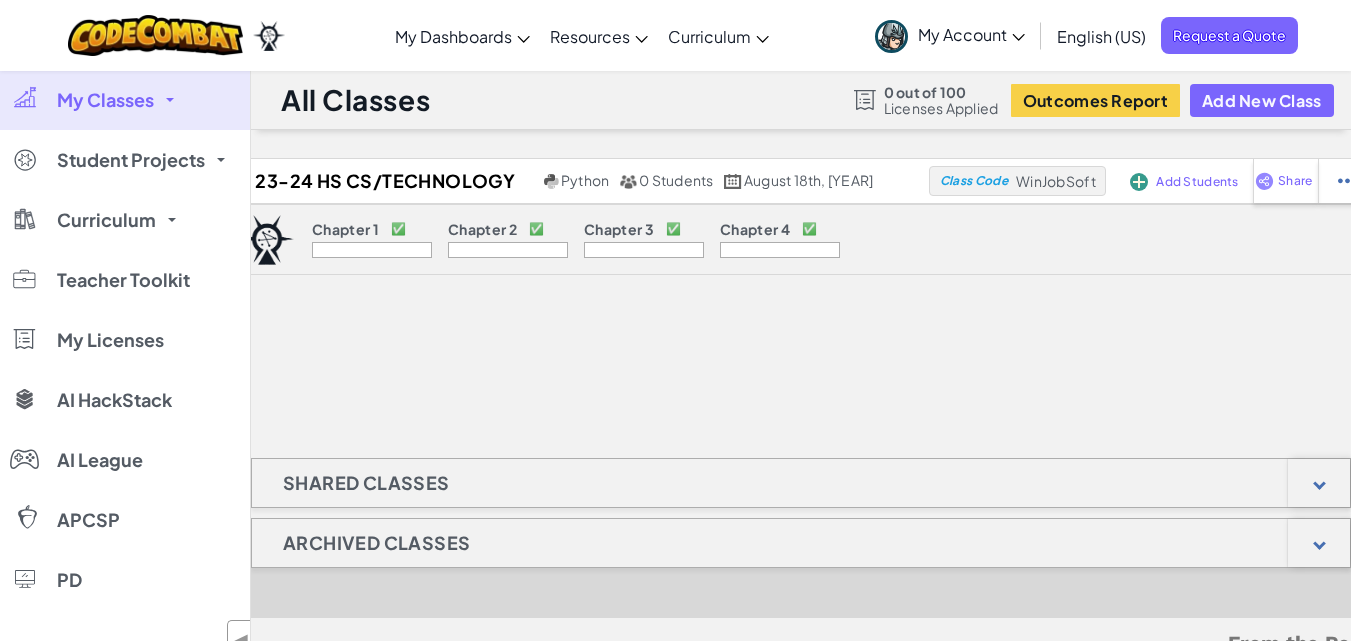 scroll, scrollTop: 26, scrollLeft: 0, axis: vertical 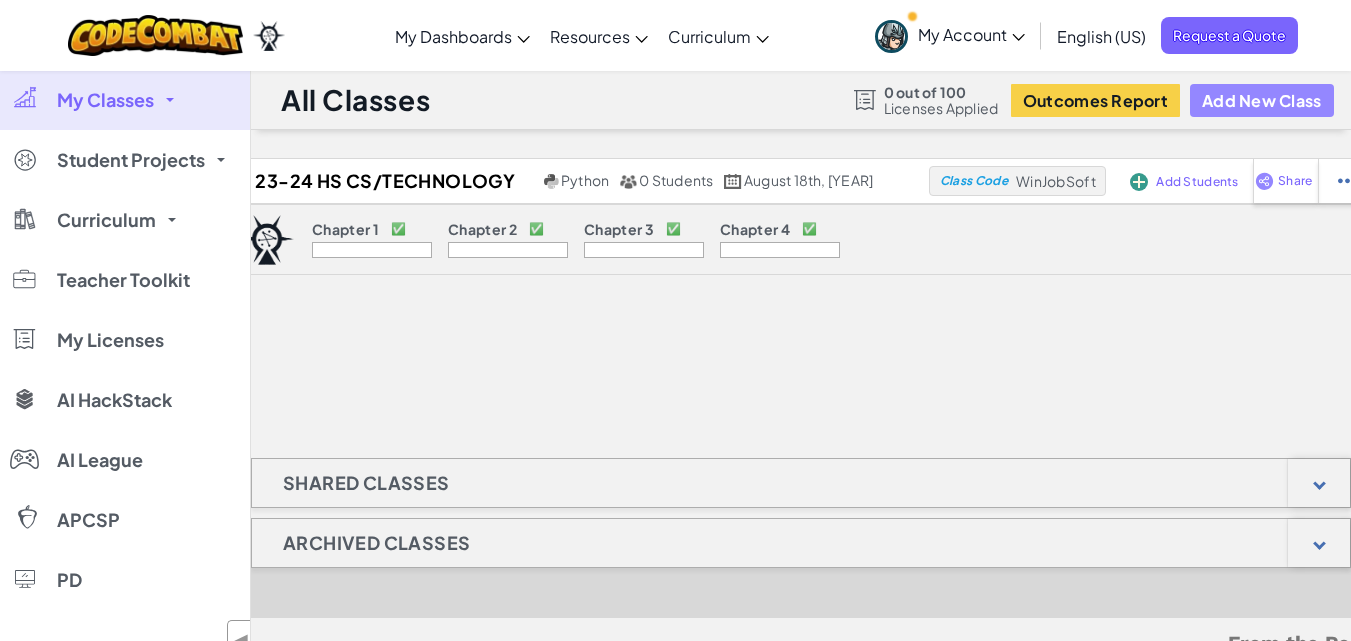 click on "Add New Class" at bounding box center [1262, 100] 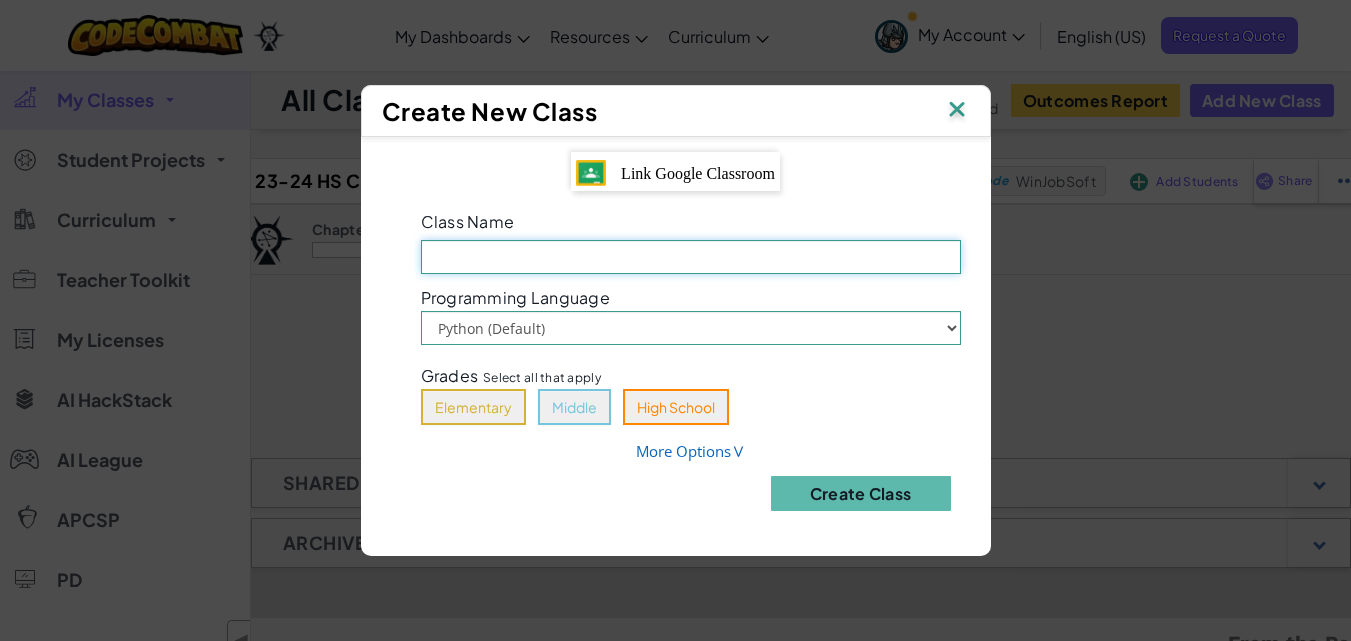 click on "Class Name
Field is required" at bounding box center (691, 257) 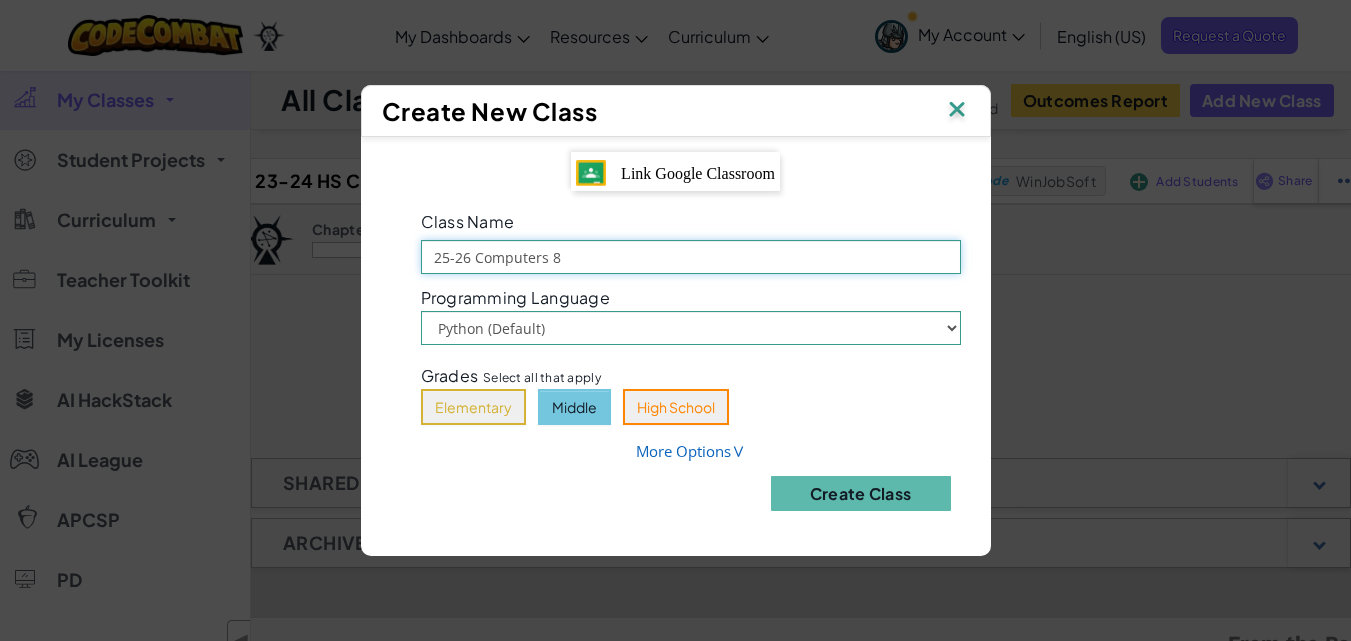 type on "25-26 Computers 8" 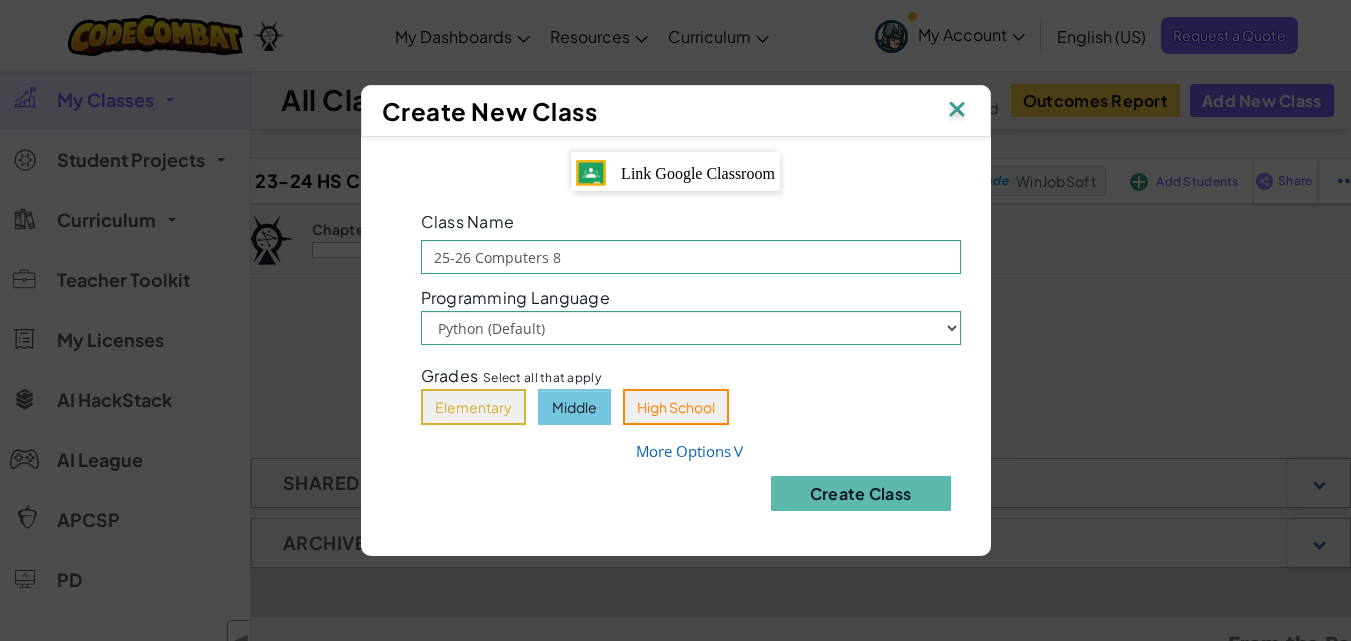 click on "Middle" at bounding box center (574, 407) 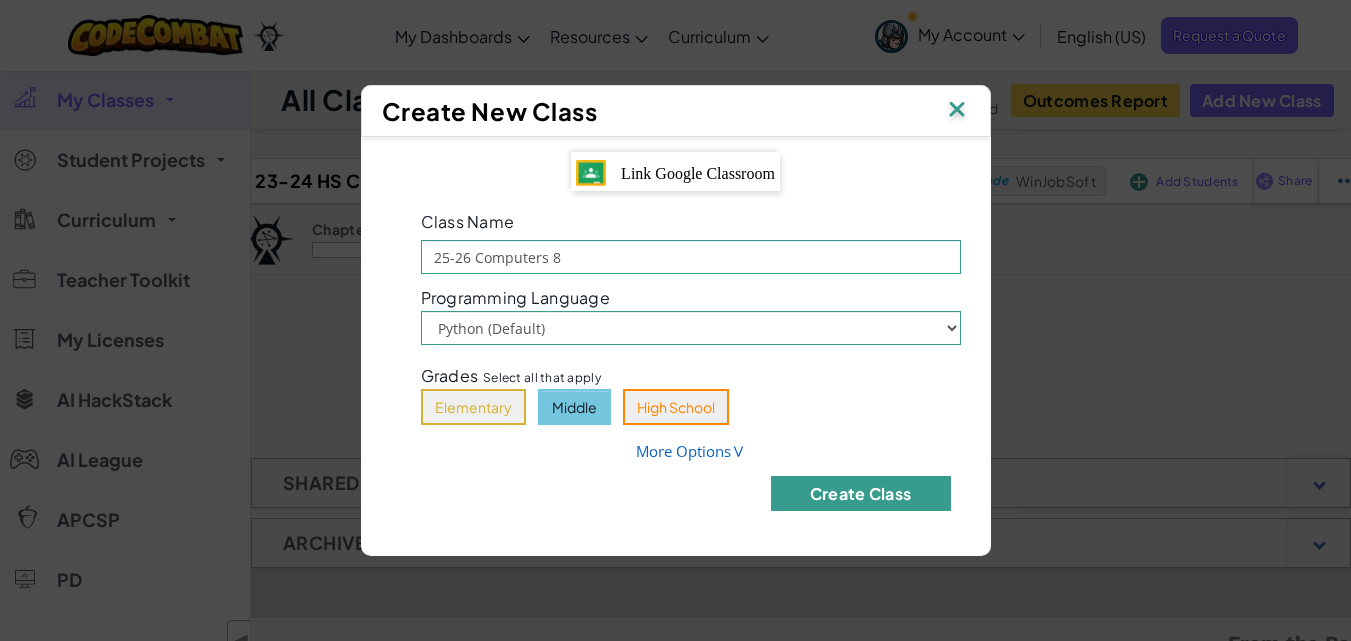 click on "Create Class" at bounding box center (861, 493) 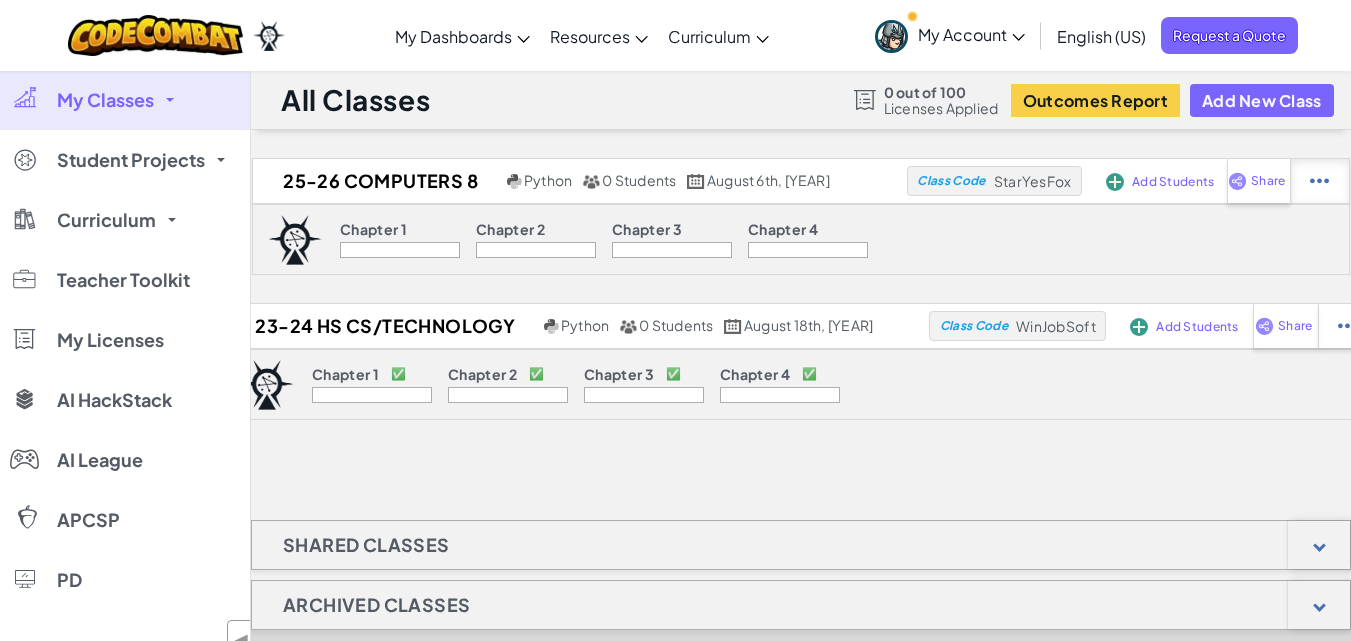 click at bounding box center (1319, 181) 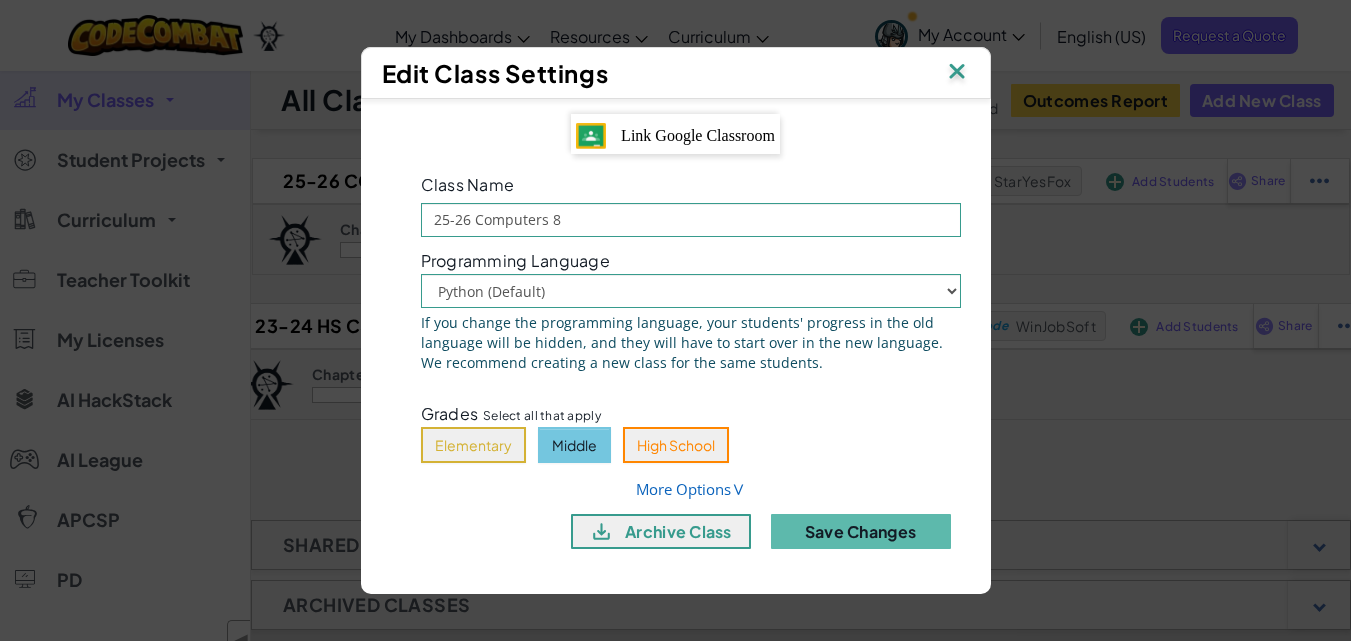 click at bounding box center [957, 73] 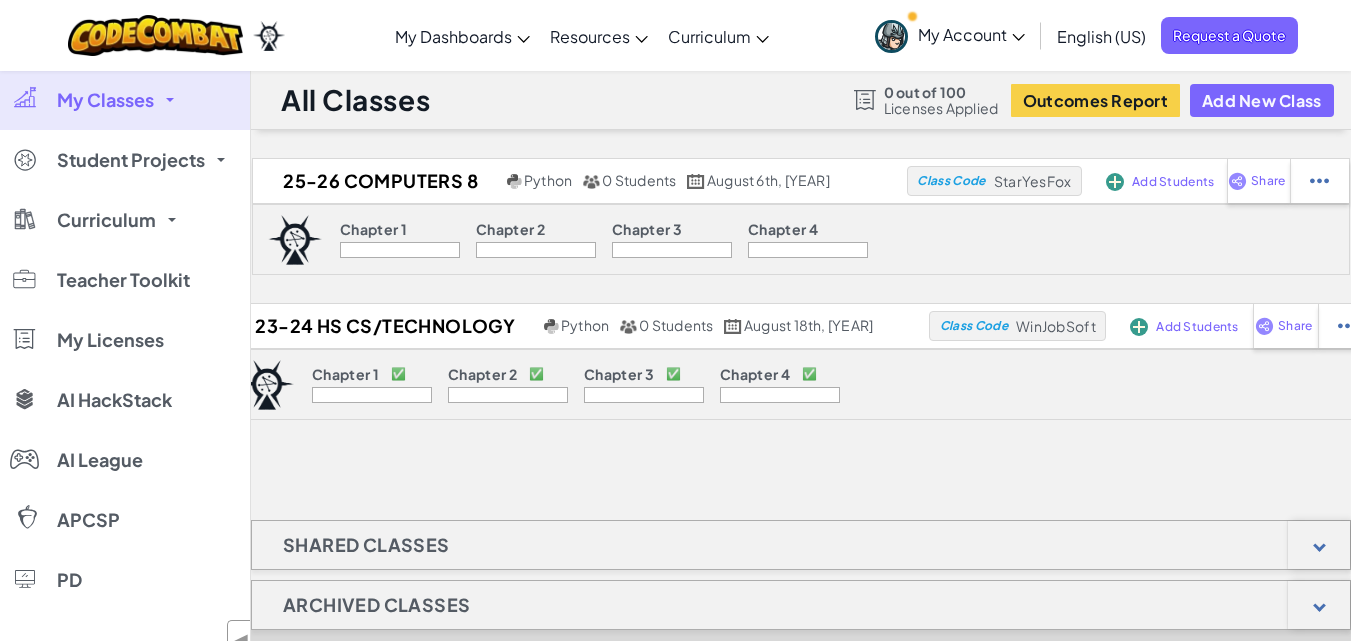 drag, startPoint x: 1259, startPoint y: 176, endPoint x: 1193, endPoint y: 236, distance: 89.19641 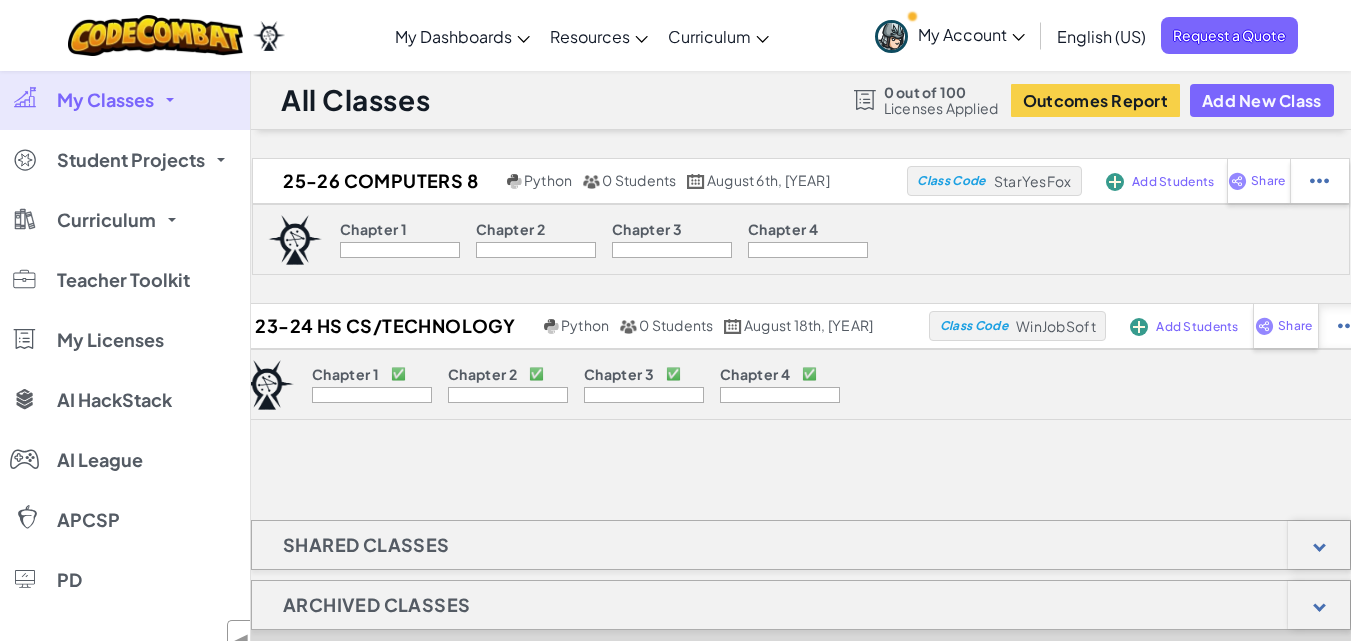 click at bounding box center [1319, 181] 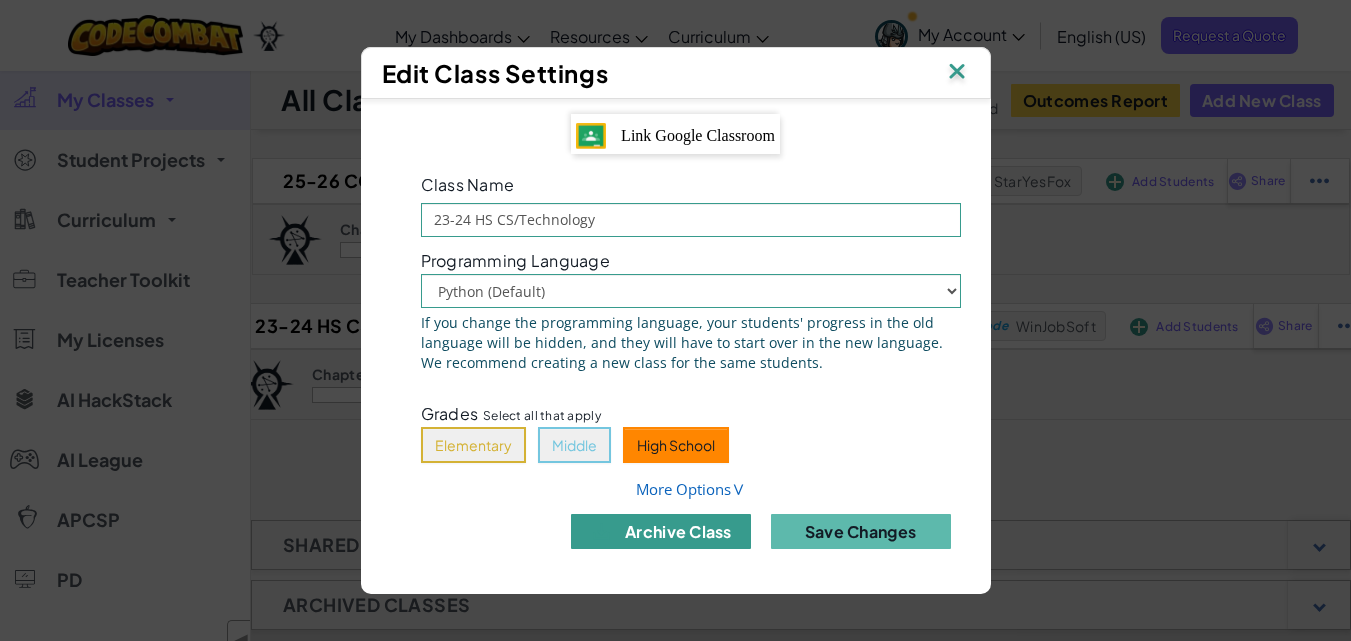 click on "archive class" at bounding box center (661, 531) 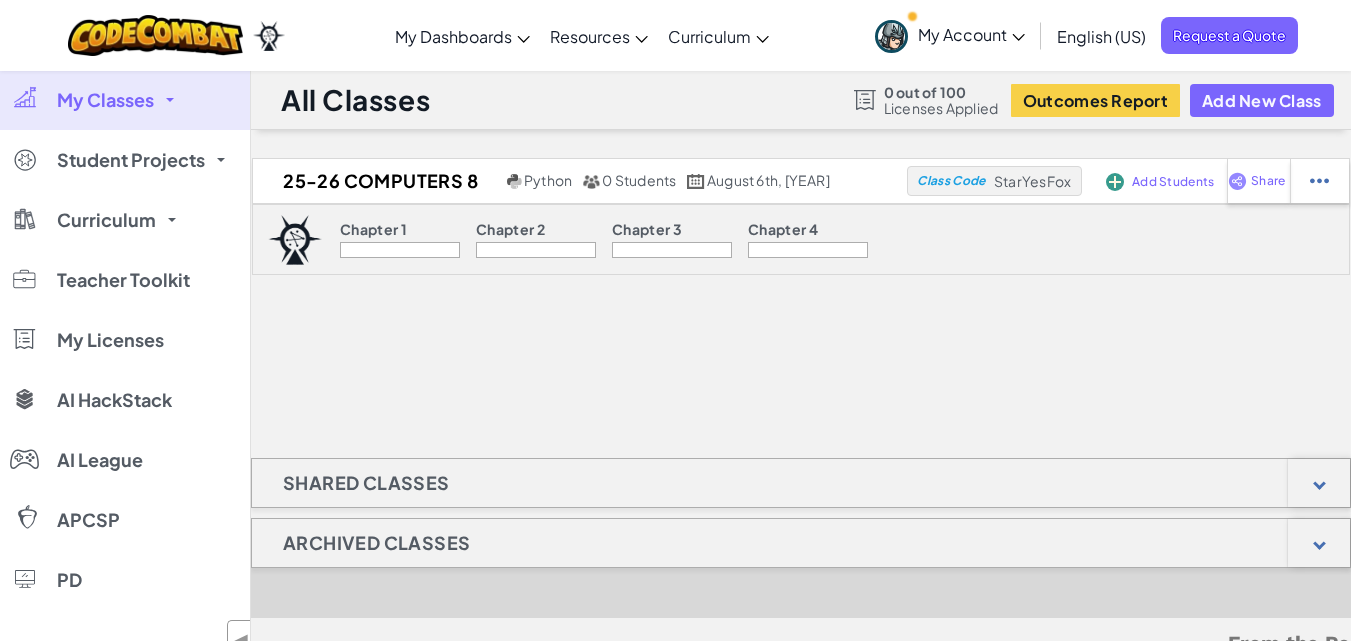 click on "25-26 Computers 8
Python     0 Students     August 6th, [YEAR]         Class Code   StarYesFox      Add Students      Share
Chapter 1
Chapter 2
Chapter 3
Chapter 4" at bounding box center [801, 258] 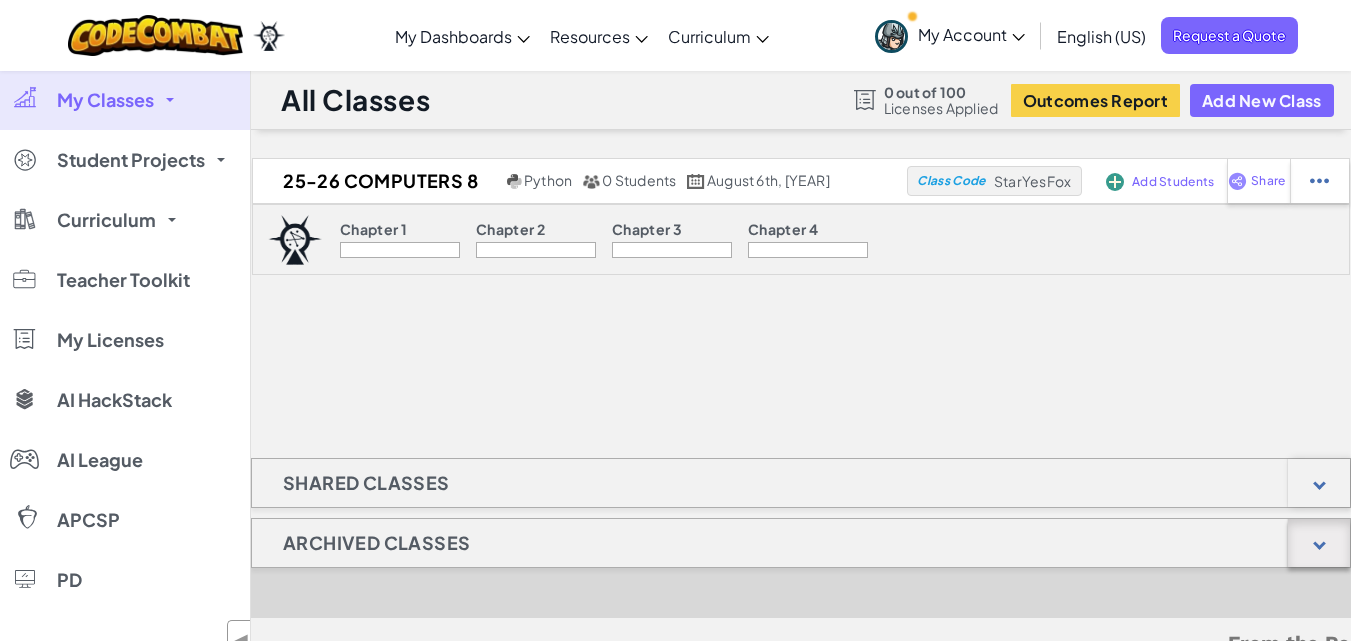 click at bounding box center (1319, 543) 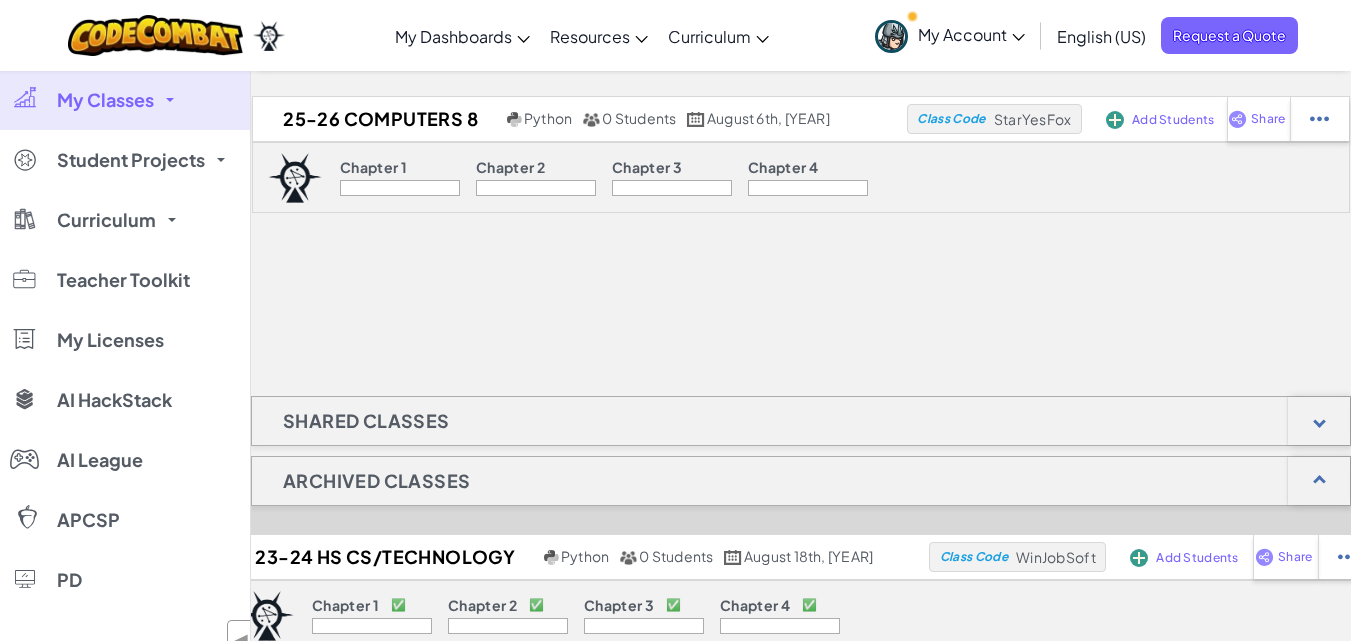 scroll, scrollTop: 0, scrollLeft: 0, axis: both 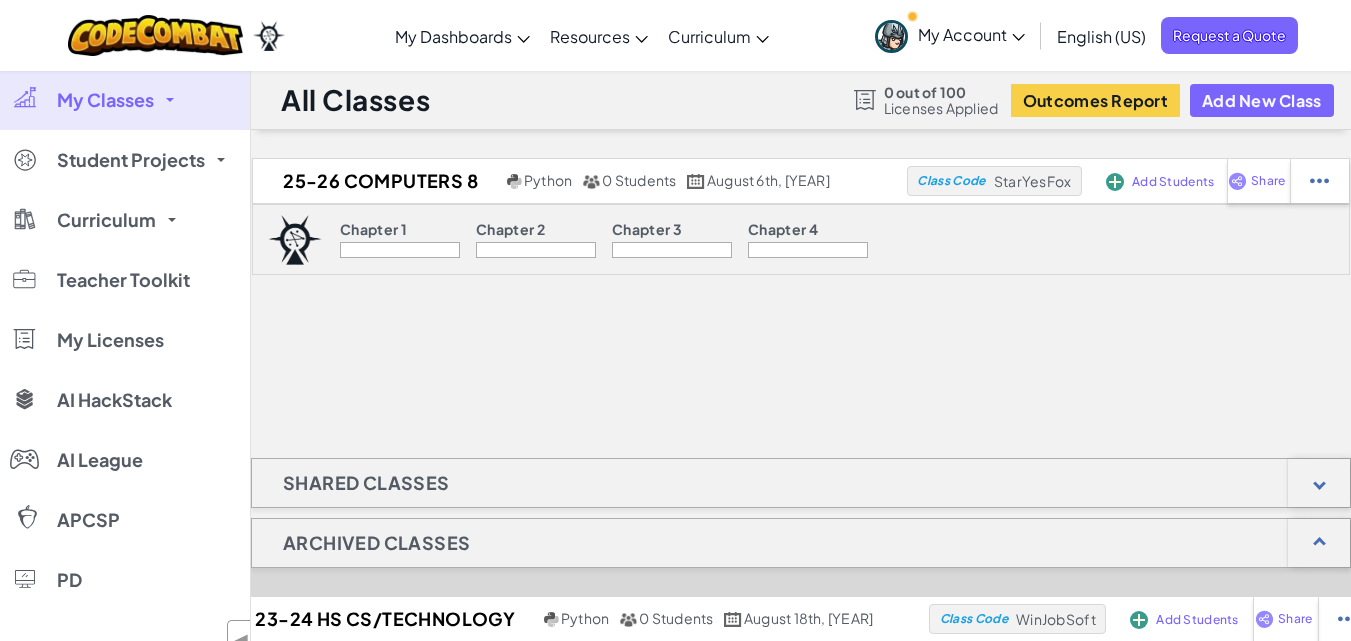 click on "25-26 Computers 8
Python     0 Students     August 6th, [YEAR]         Class Code   StarYesFox      Add Students      Share
Chapter 1
Chapter 2
Chapter 3
Chapter 4
Shared Classes       Archived Classes
23-24 HS CS/Technology
Python     0 Students     August 18th, [YEAR]         Class Code   WinJobSoft      Add Students      Share
Chapter 1
✅
Chapter 2
✅
Chapter 3
✅
Chapter 4
✅
From the Podcast
[MONTH] 28 [YEAR]
Professional Play" at bounding box center [801, 587] 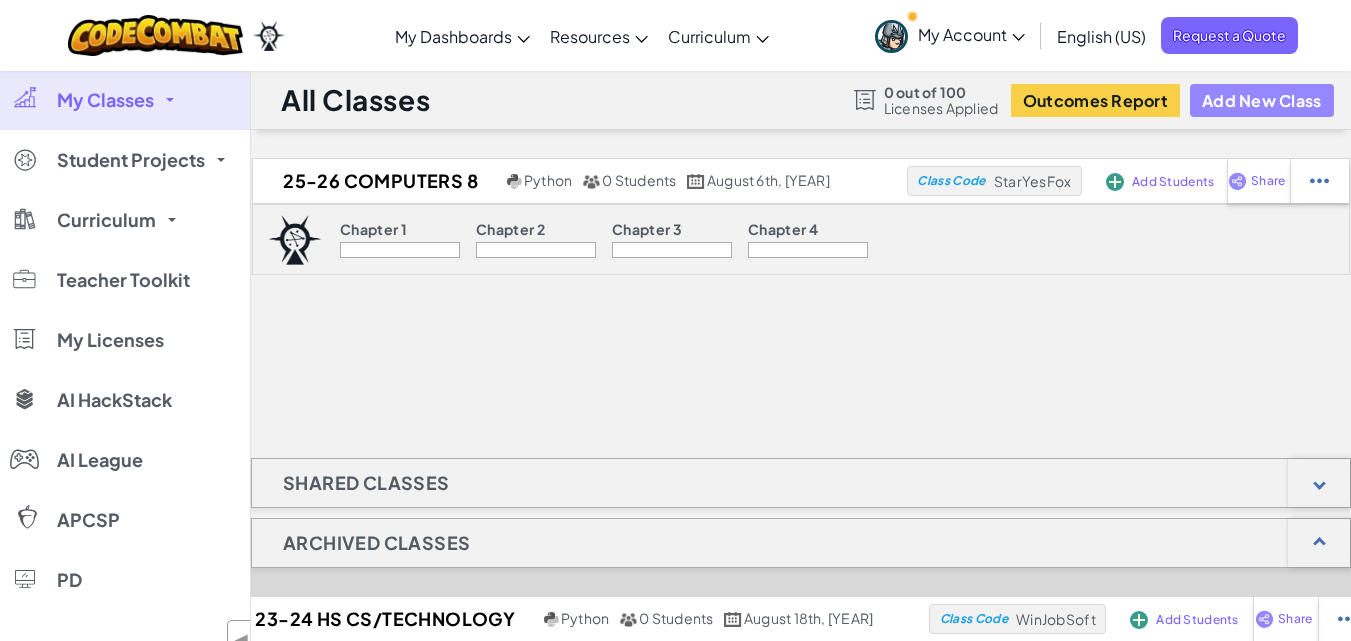 click on "Add New Class" at bounding box center (1262, 100) 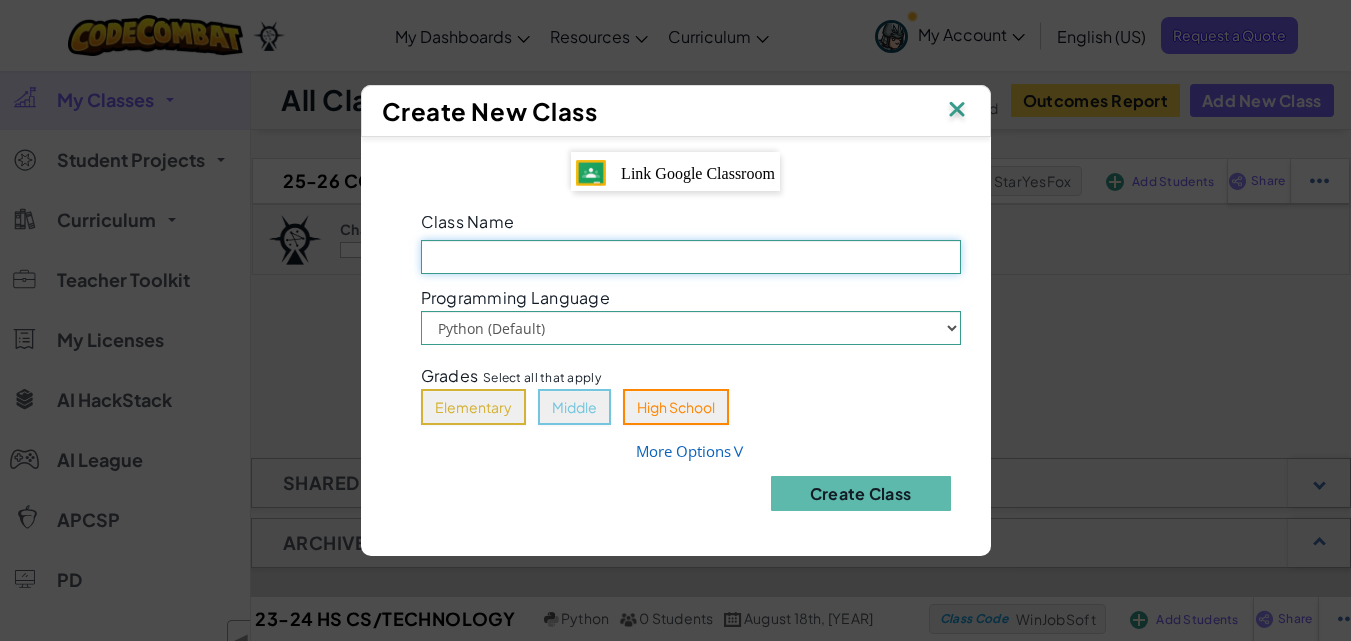 click on "Class Name
Field is required" at bounding box center [691, 257] 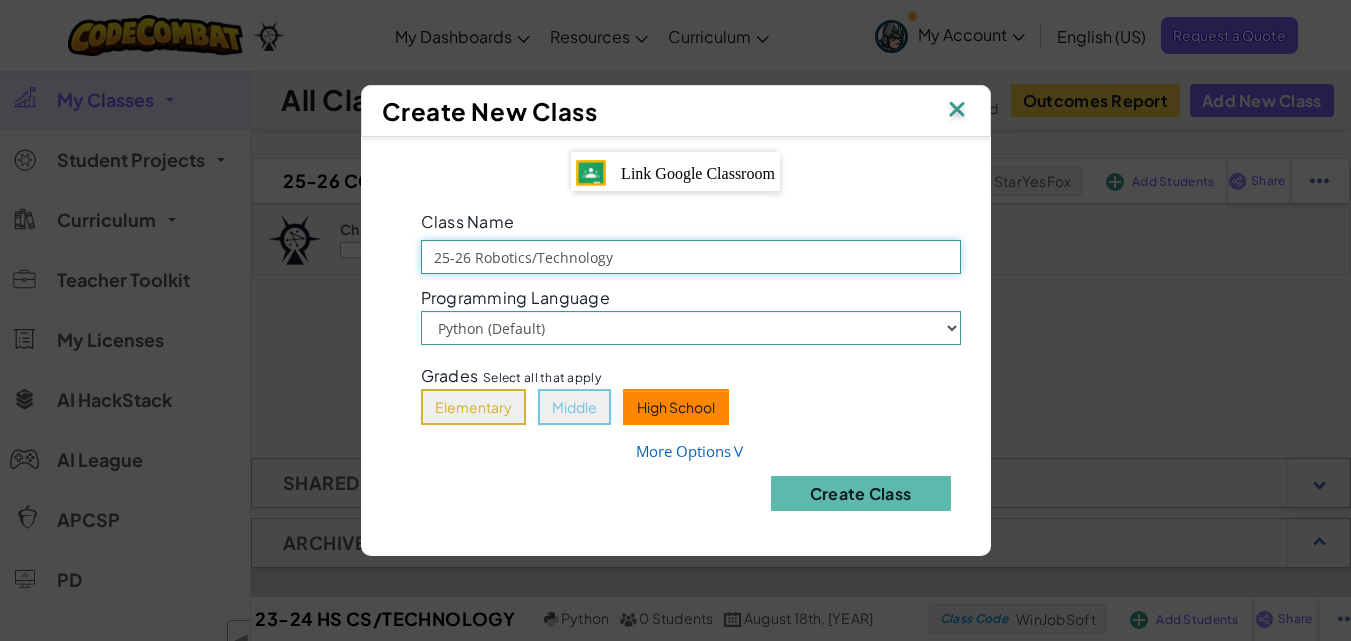 type on "25-26 Robotics/Technology" 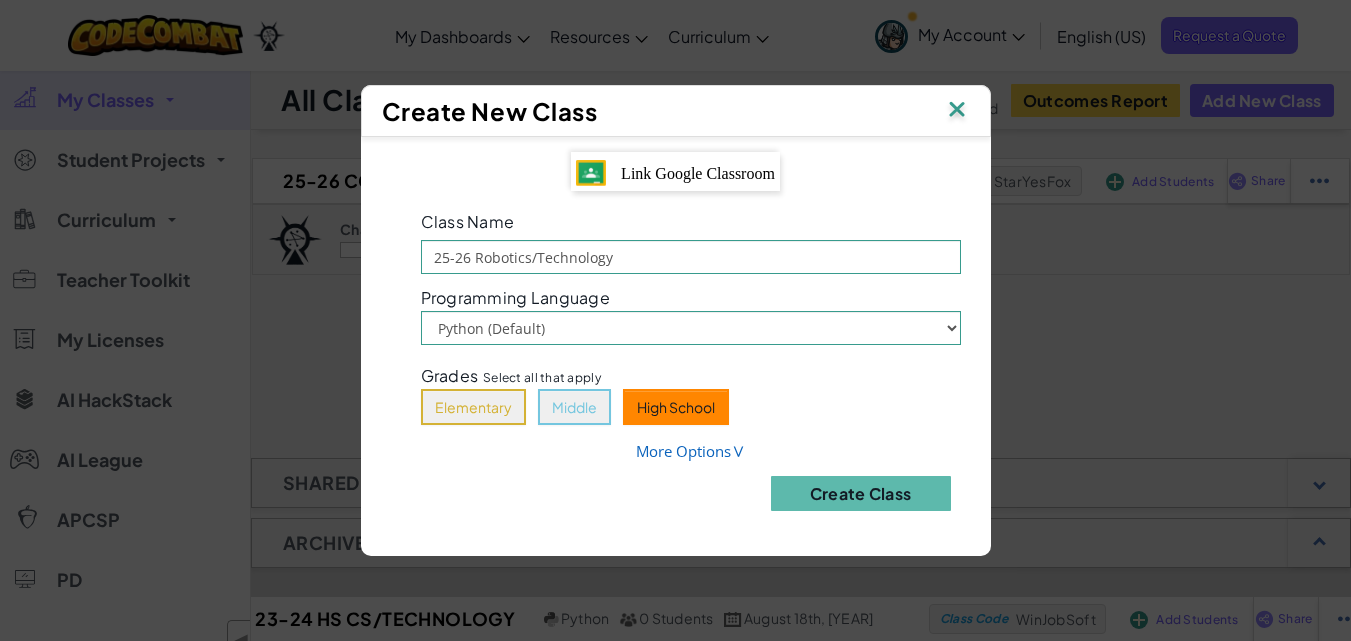 click on "High School" at bounding box center (676, 407) 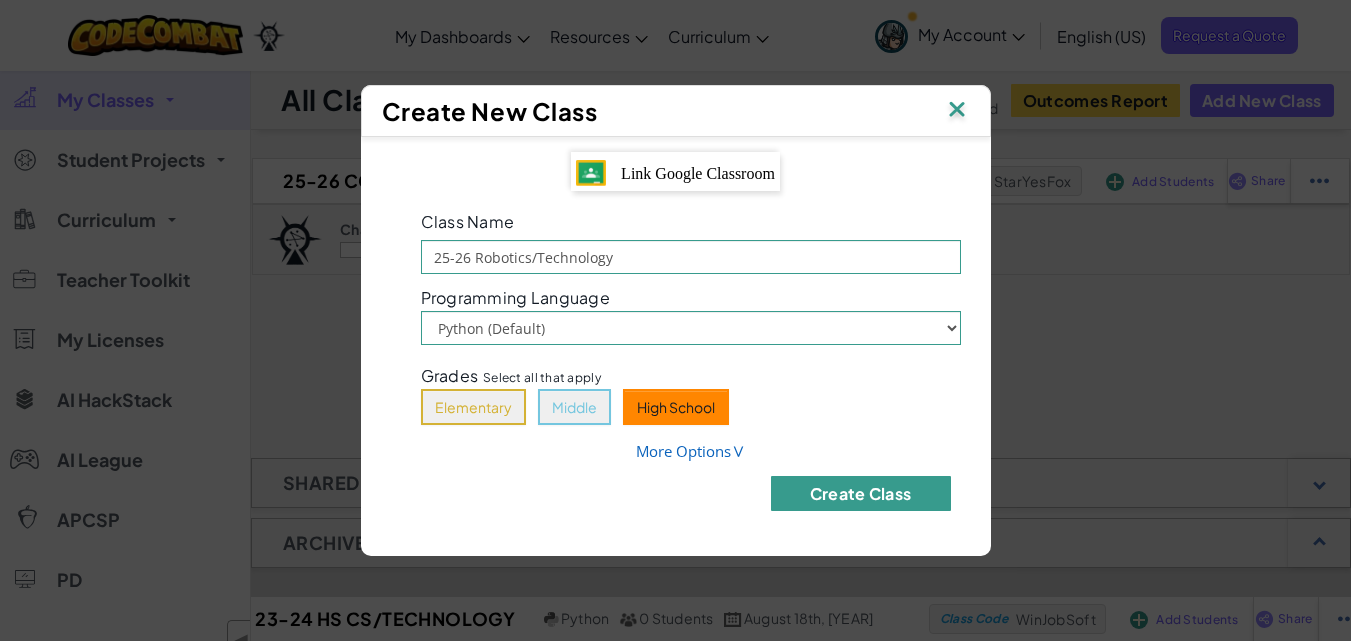 click on "Create Class" at bounding box center (861, 493) 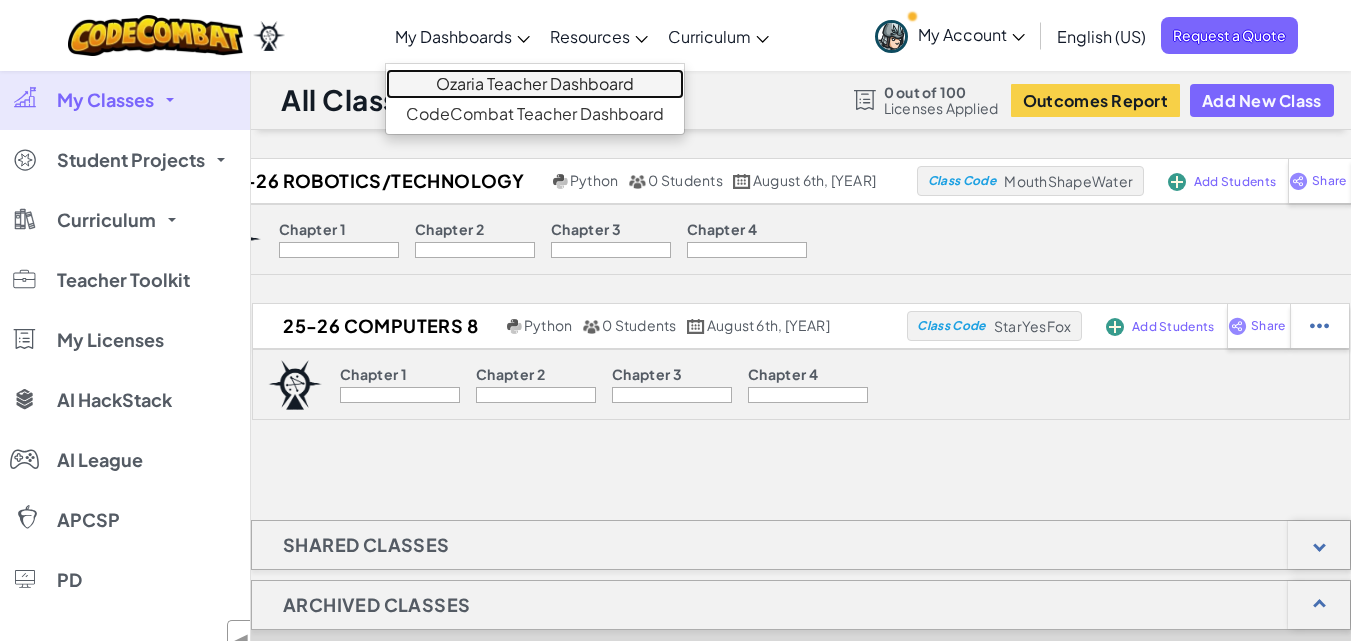 click on "Ozaria Teacher Dashboard" at bounding box center [535, 84] 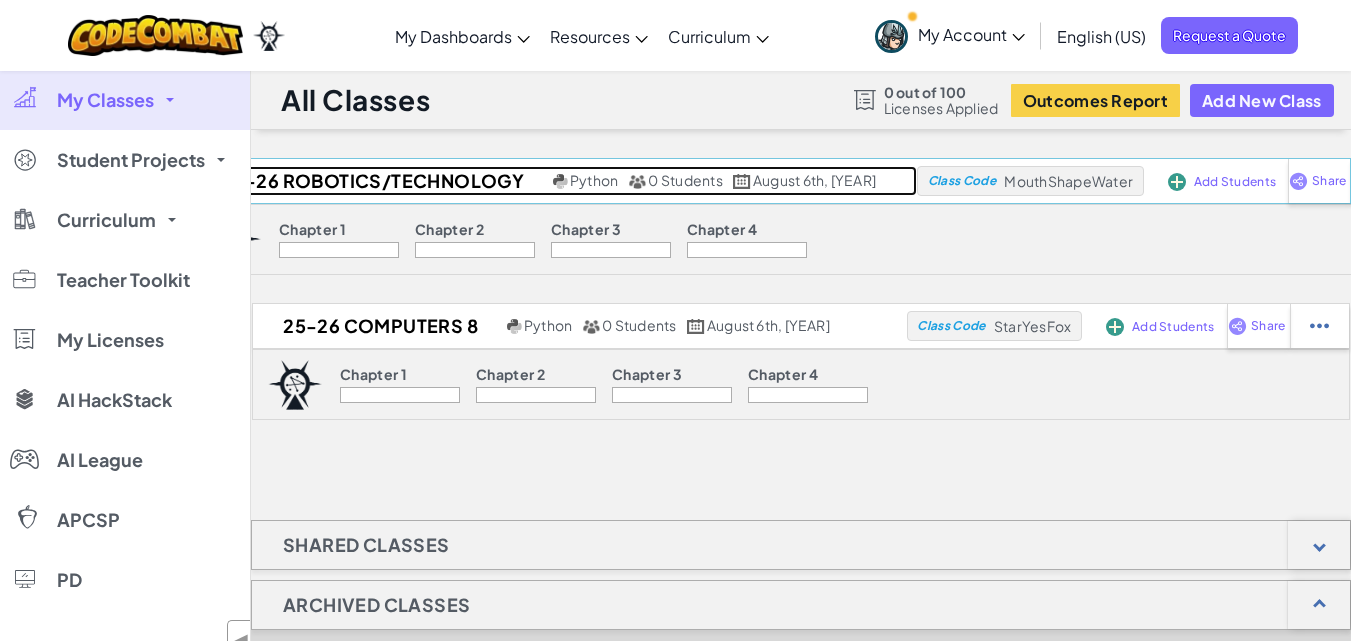 click on "25-26 Robotics/Technology" at bounding box center [370, 181] 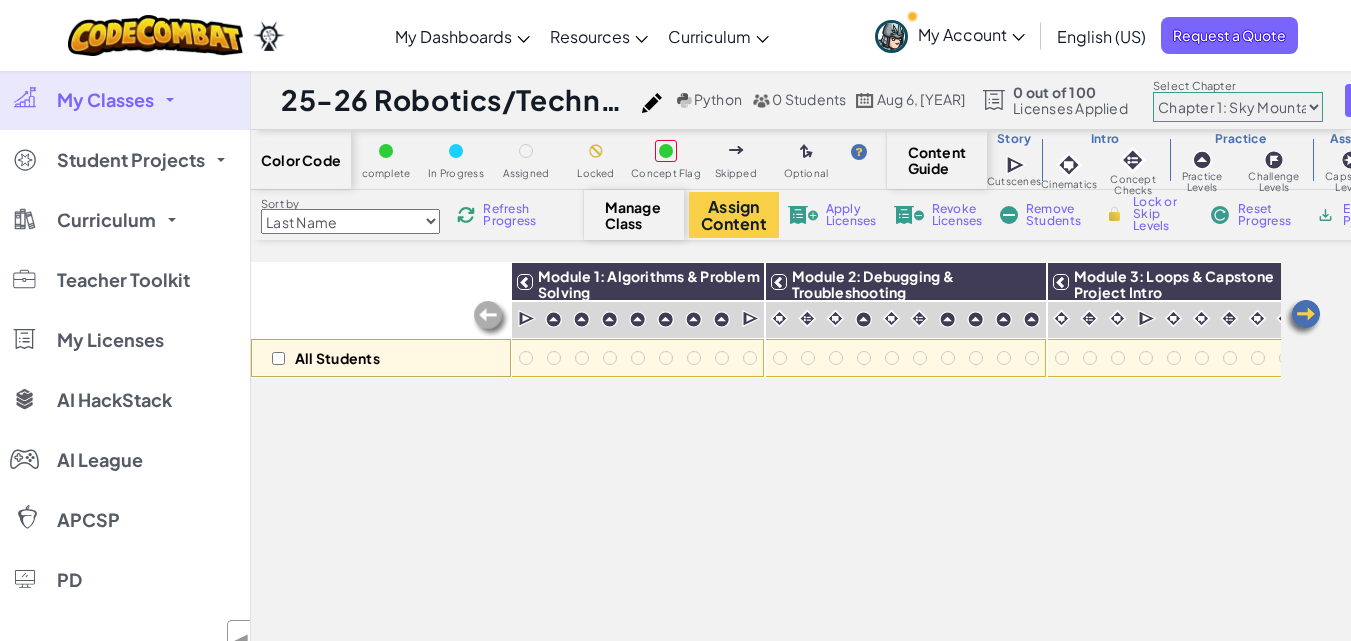 click at bounding box center (652, 103) 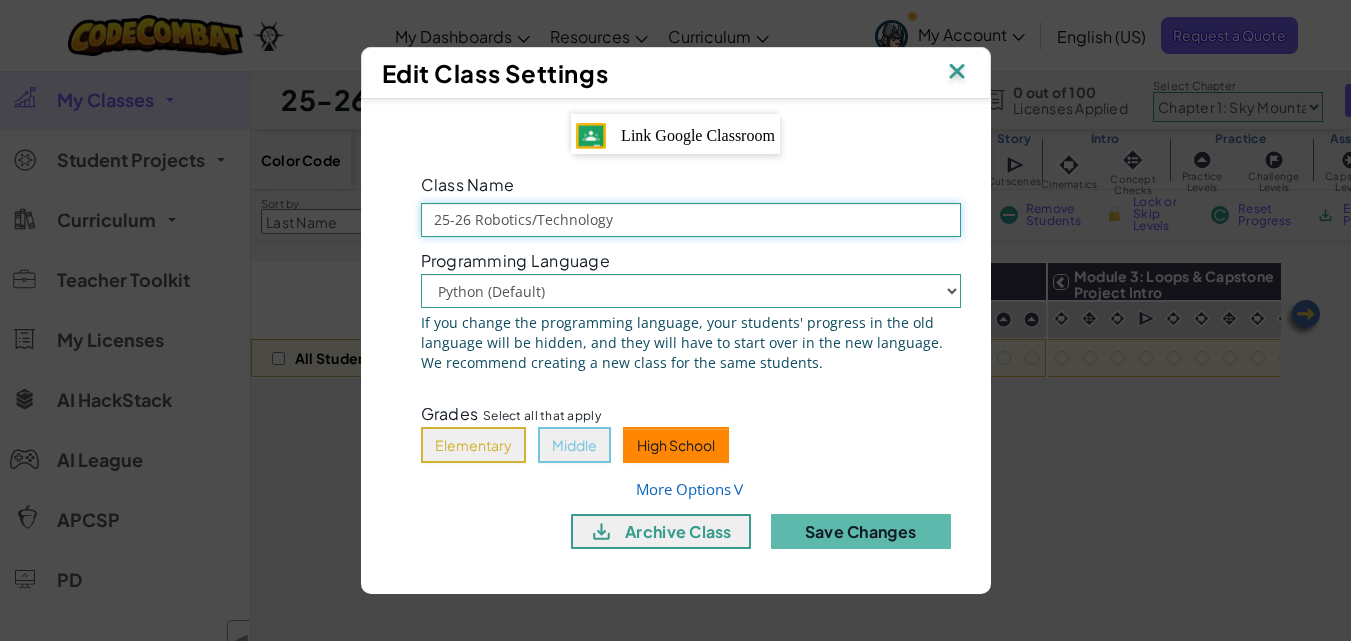 click on "25-26 Robotics/Technology" at bounding box center (691, 220) 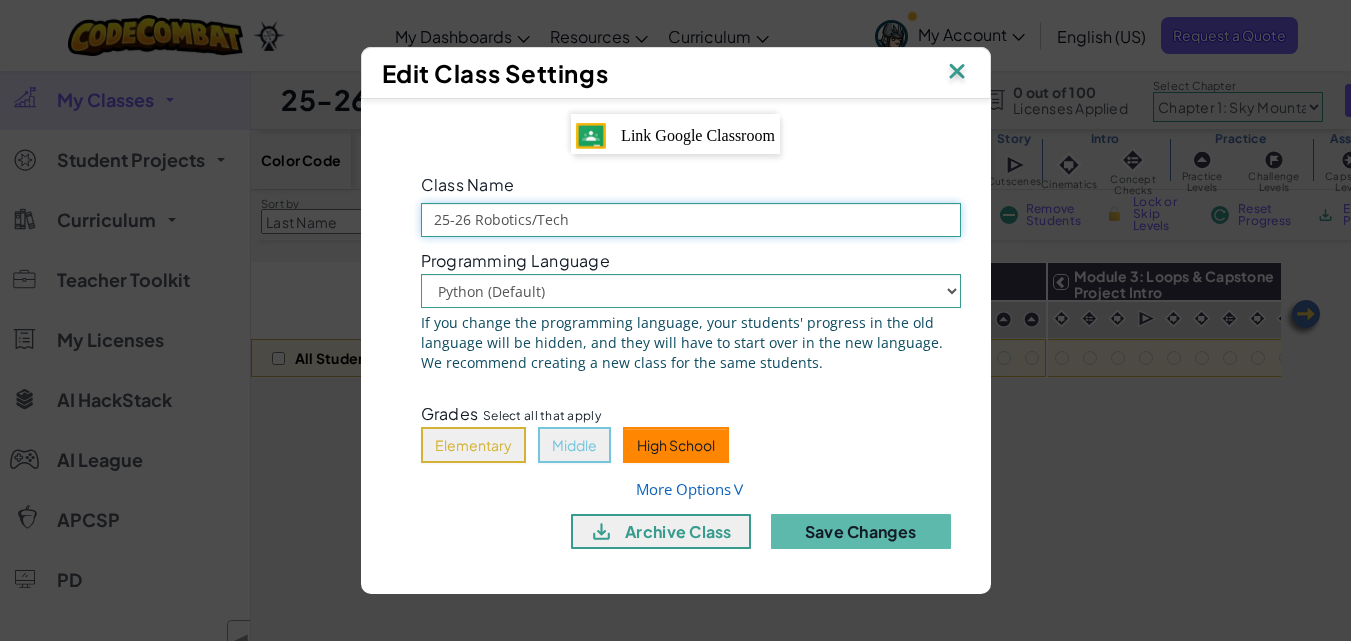 type on "25-26 Robotics/Tech" 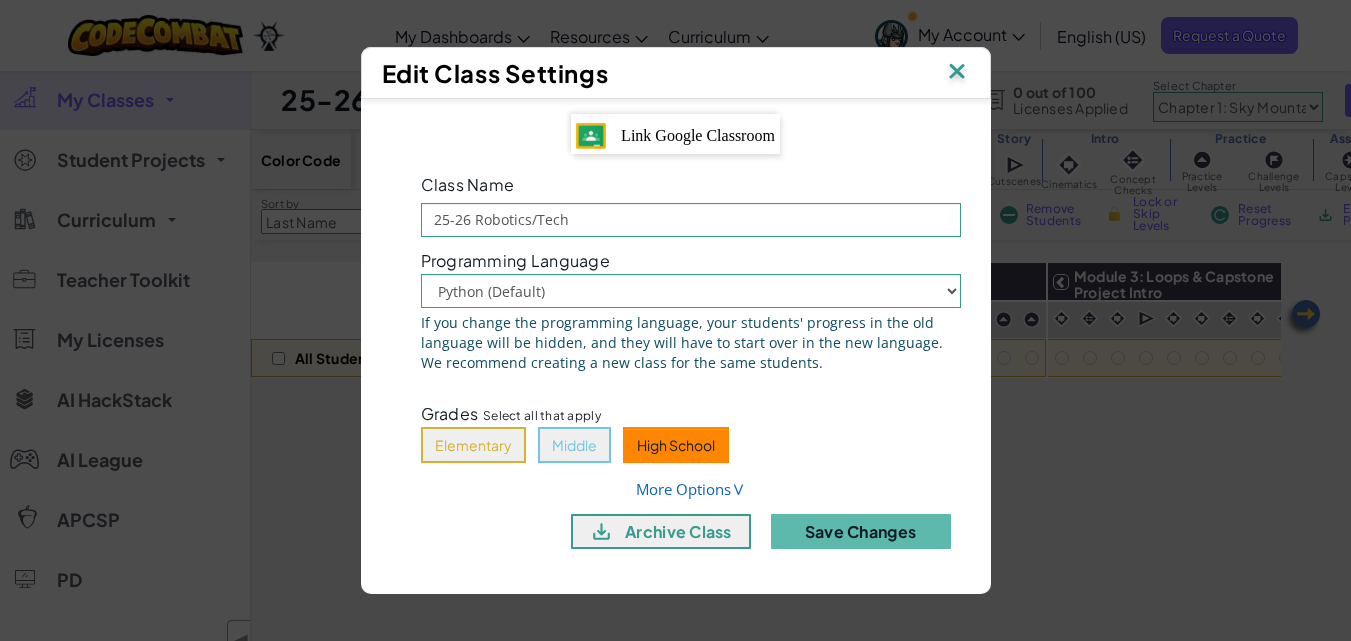 click on "High School" at bounding box center (676, 445) 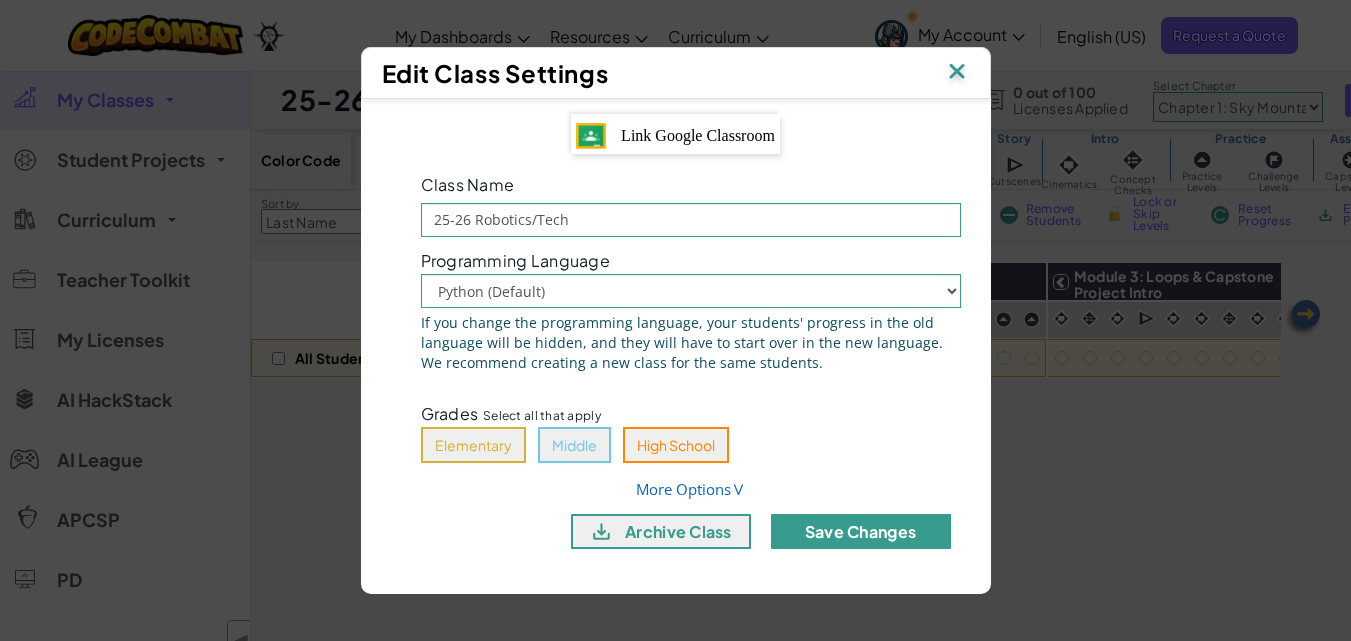 click on "Save Changes" at bounding box center (861, 531) 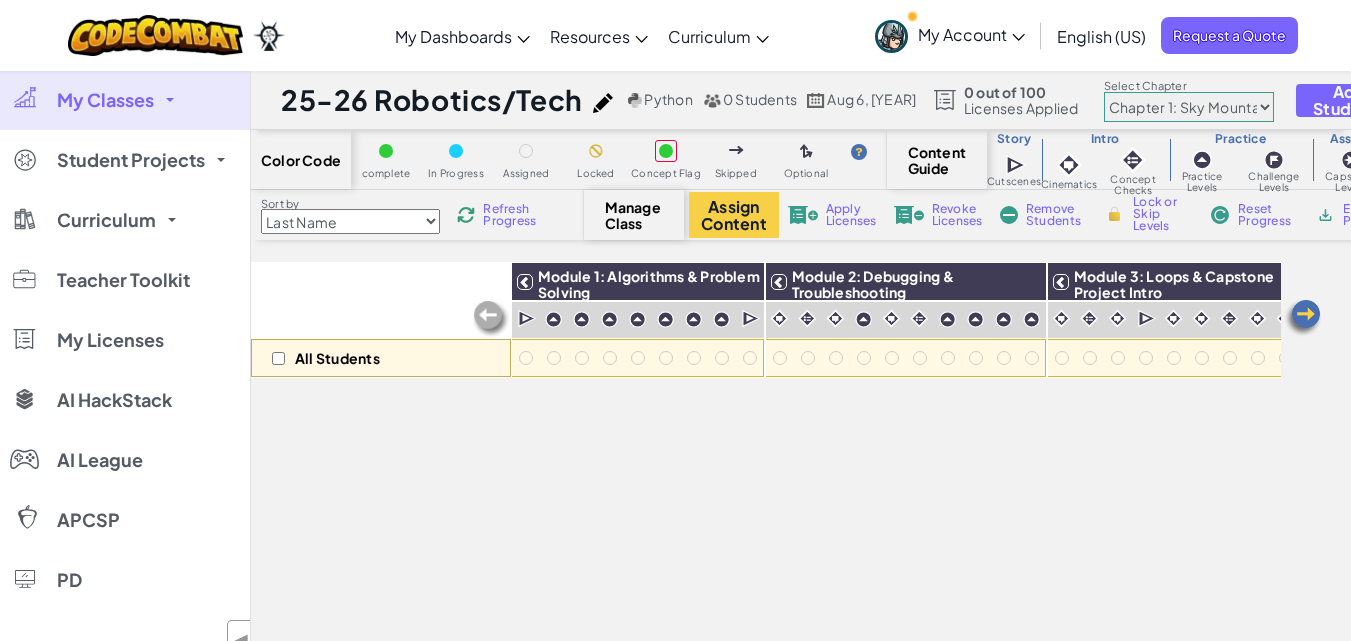 click on "My Classes" at bounding box center (105, 100) 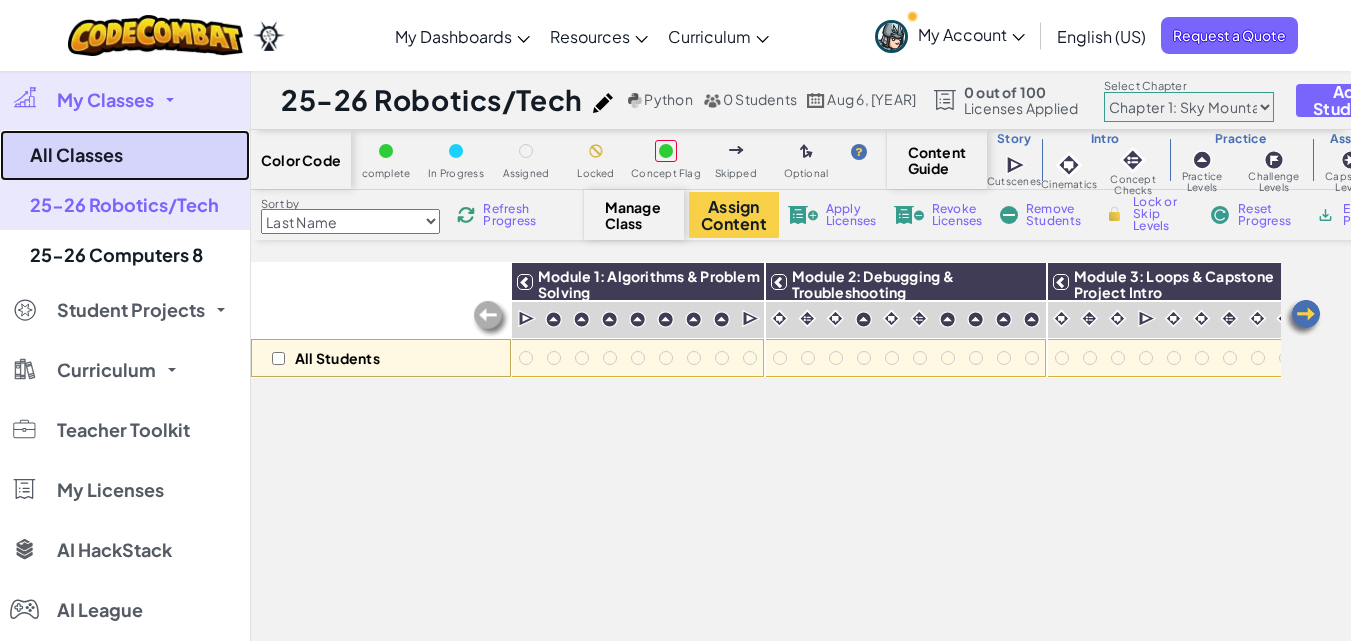 click on "All Classes" at bounding box center [125, 155] 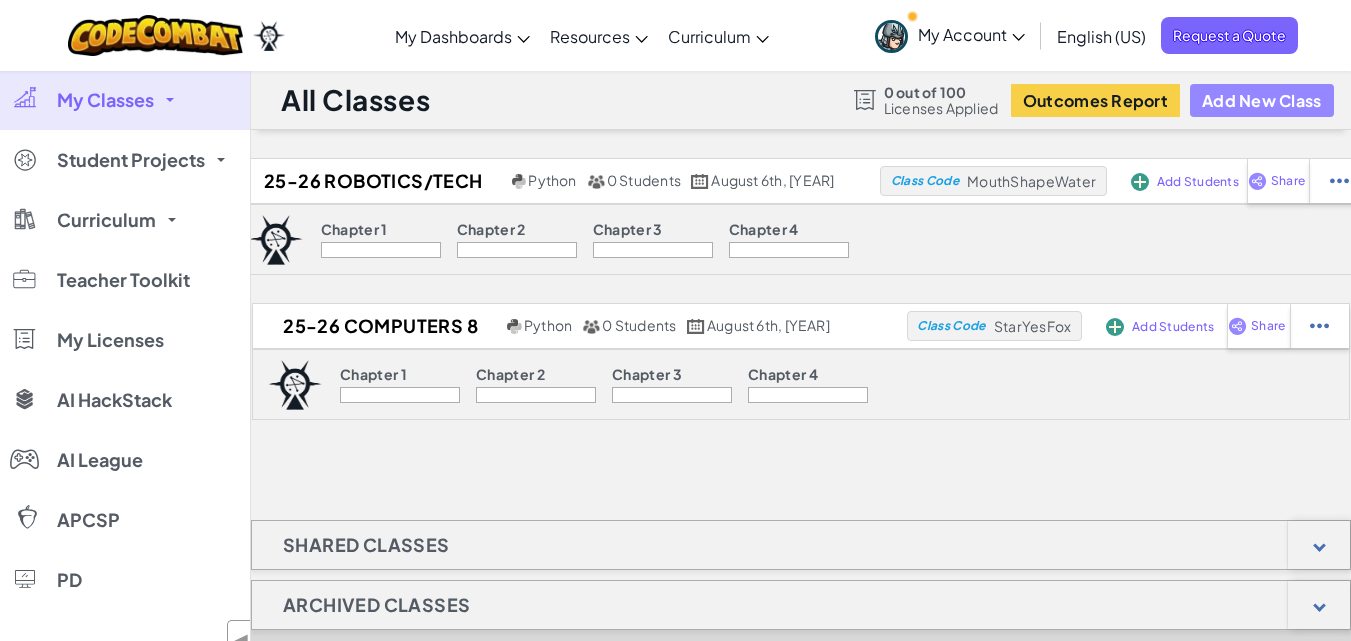 click on "Add New Class" at bounding box center (1262, 100) 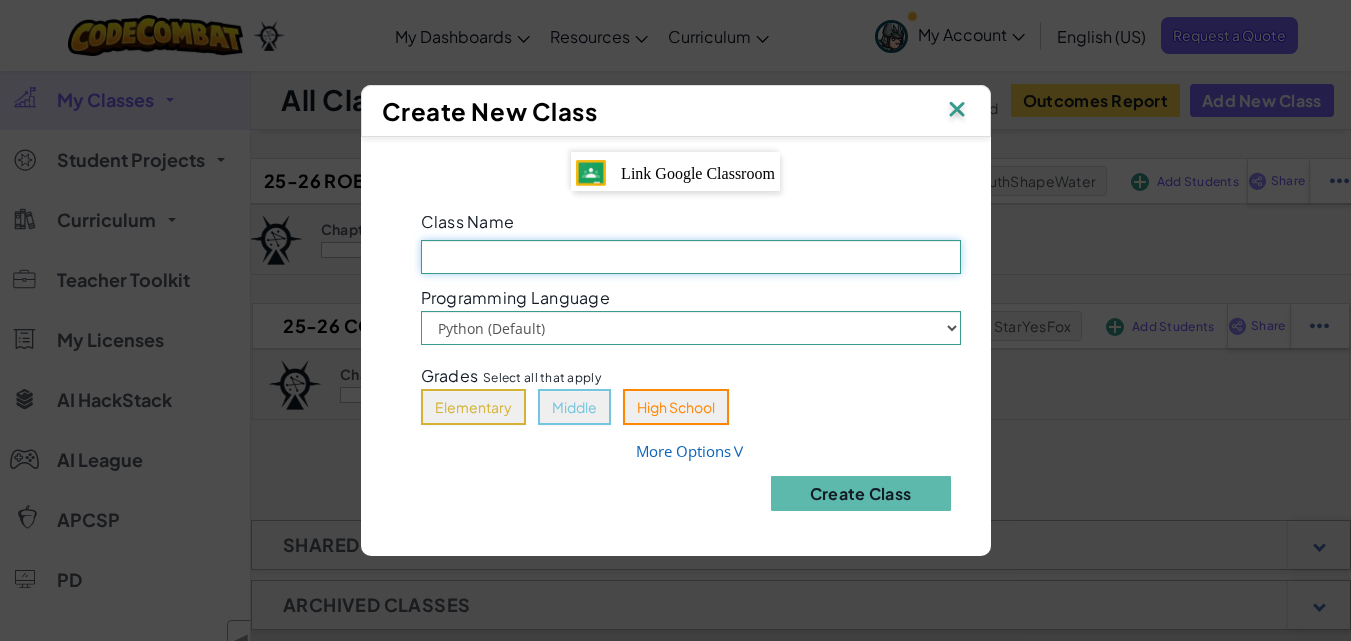 click on "Class Name
Field is required" at bounding box center [691, 257] 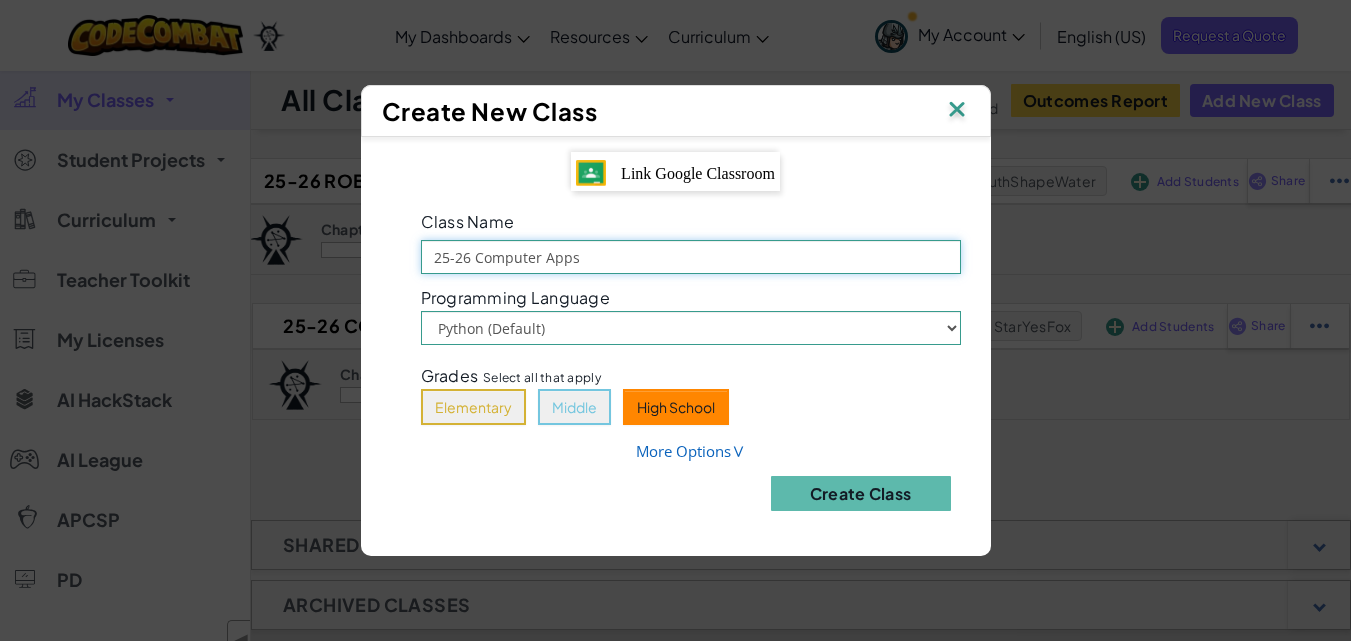 type on "25-26 Computer Apps" 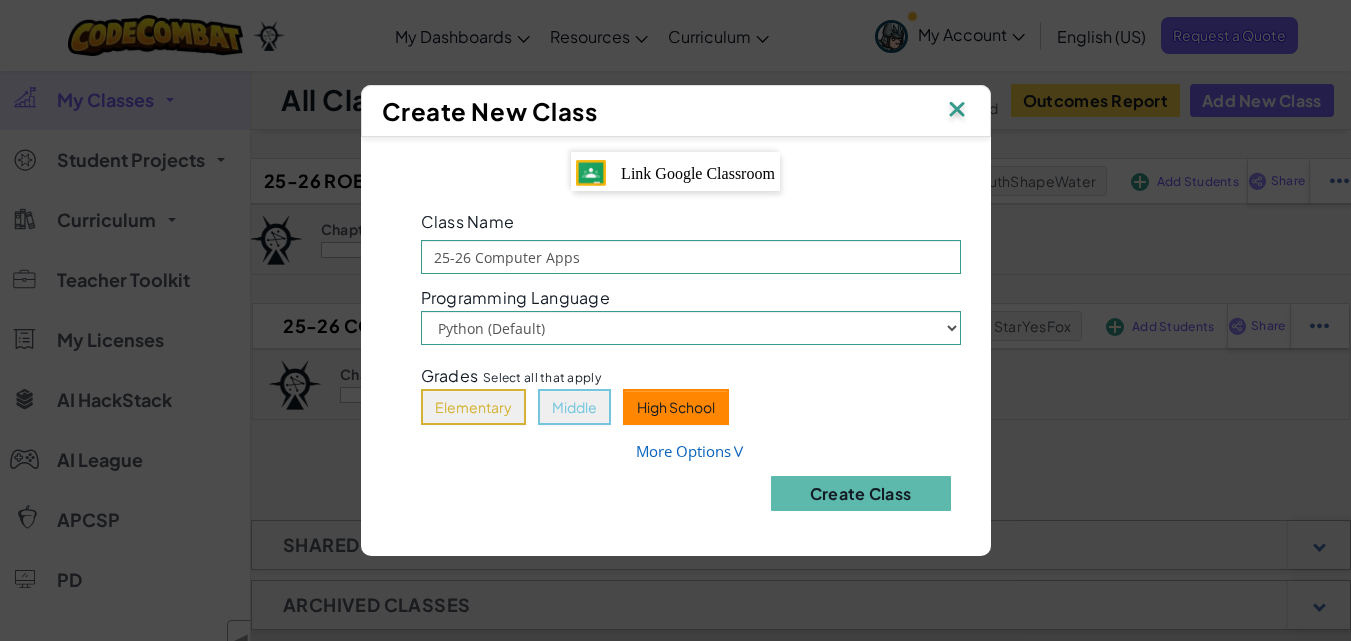 click on "High School" at bounding box center [676, 407] 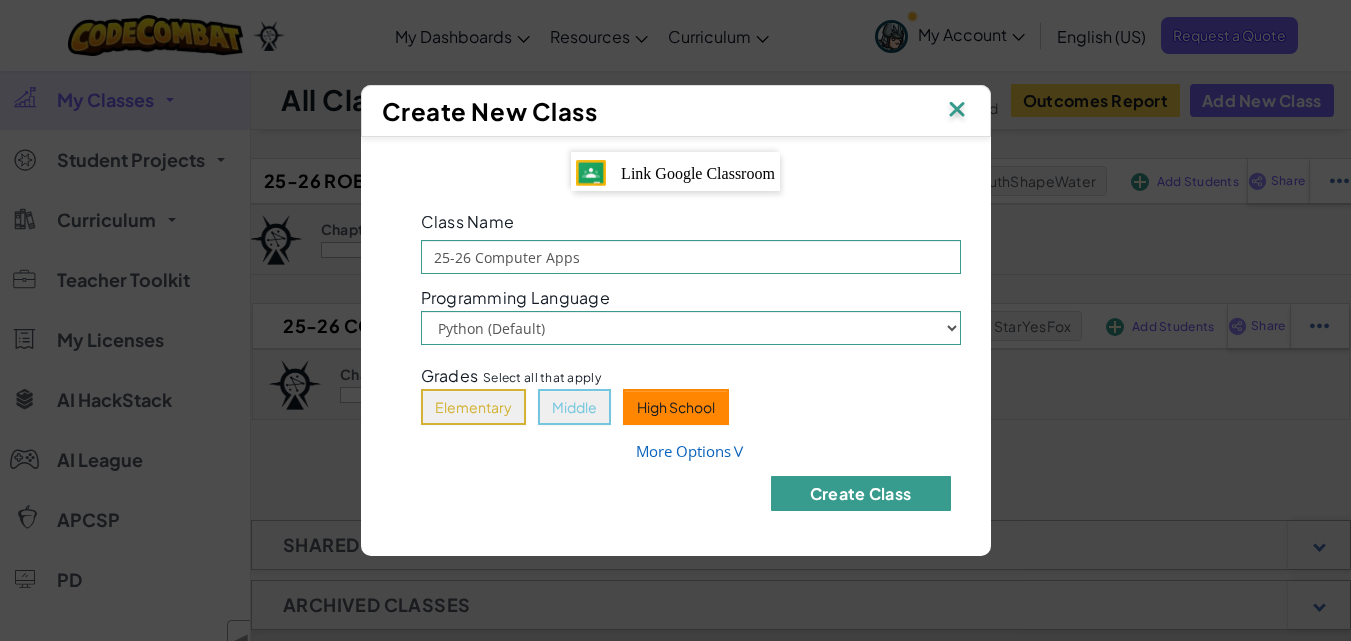click on "Create Class" at bounding box center (861, 493) 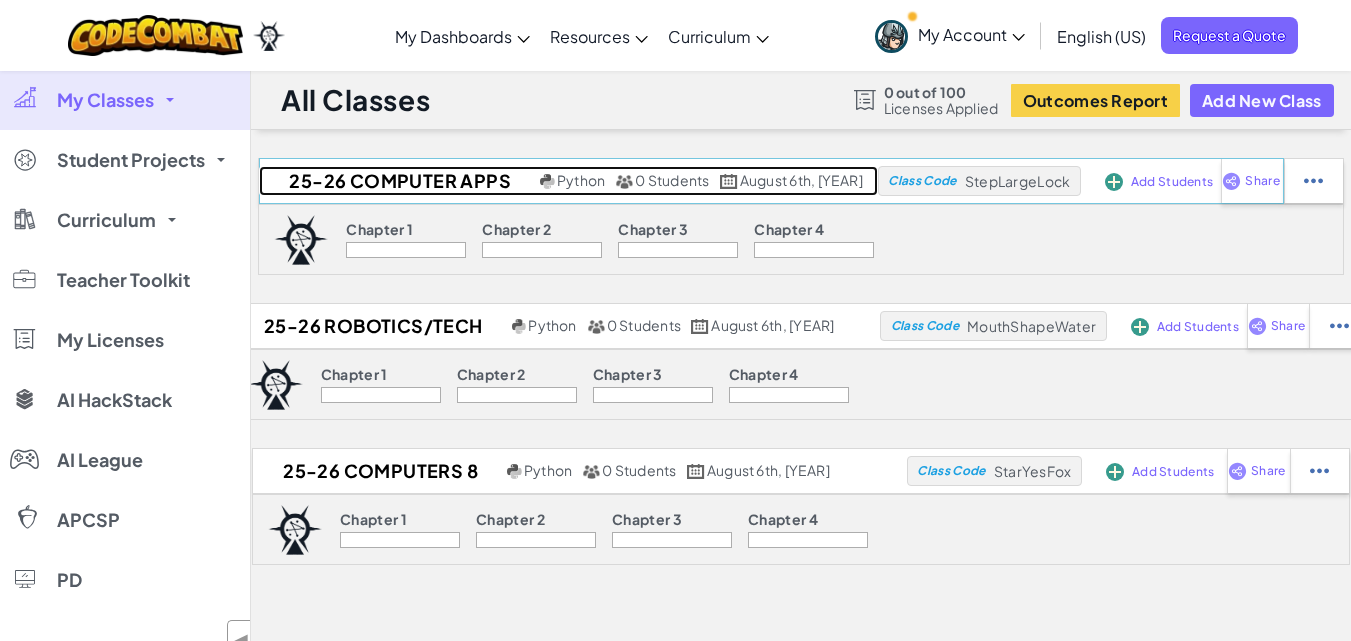 click on "25-26 Computer Apps" at bounding box center [397, 181] 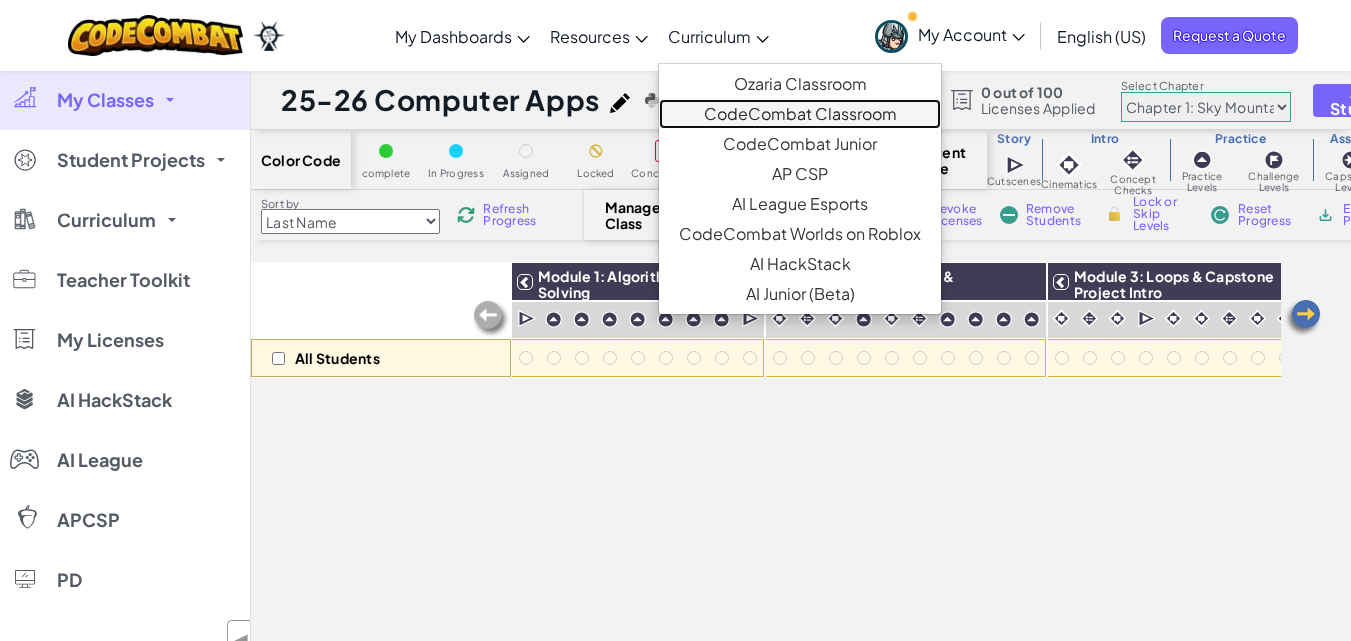 click on "CodeCombat Classroom" at bounding box center [800, 114] 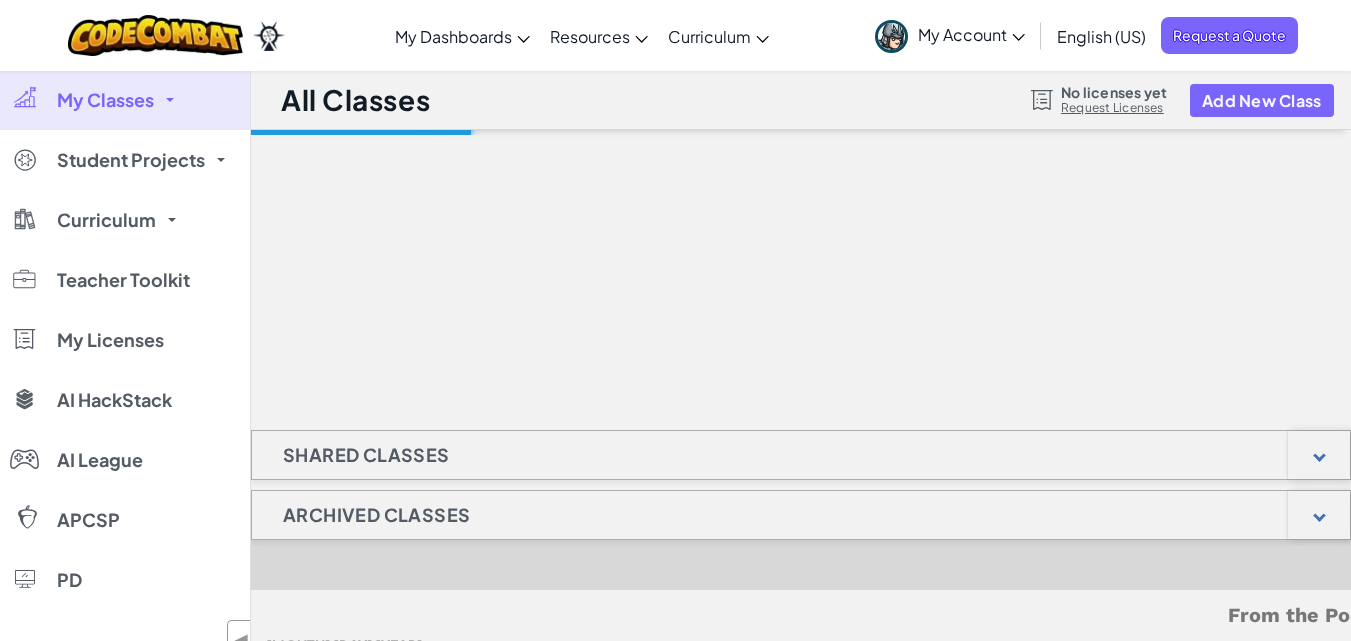 scroll, scrollTop: 0, scrollLeft: 0, axis: both 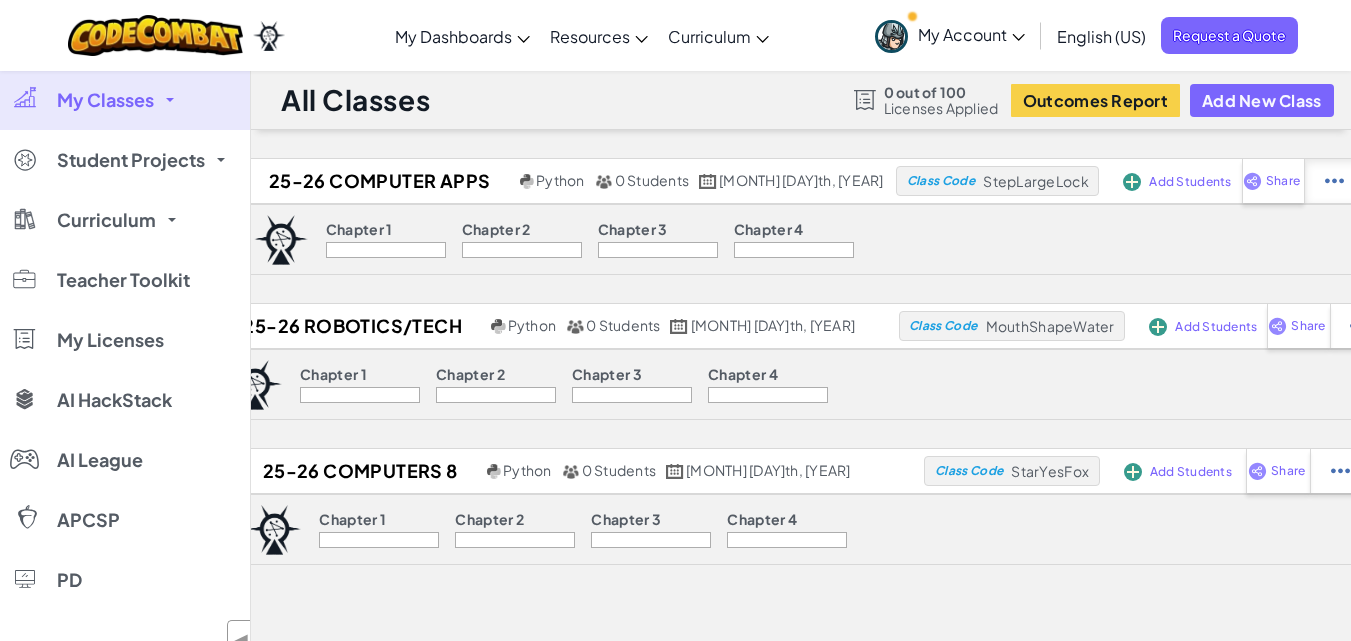 click at bounding box center [1333, 181] 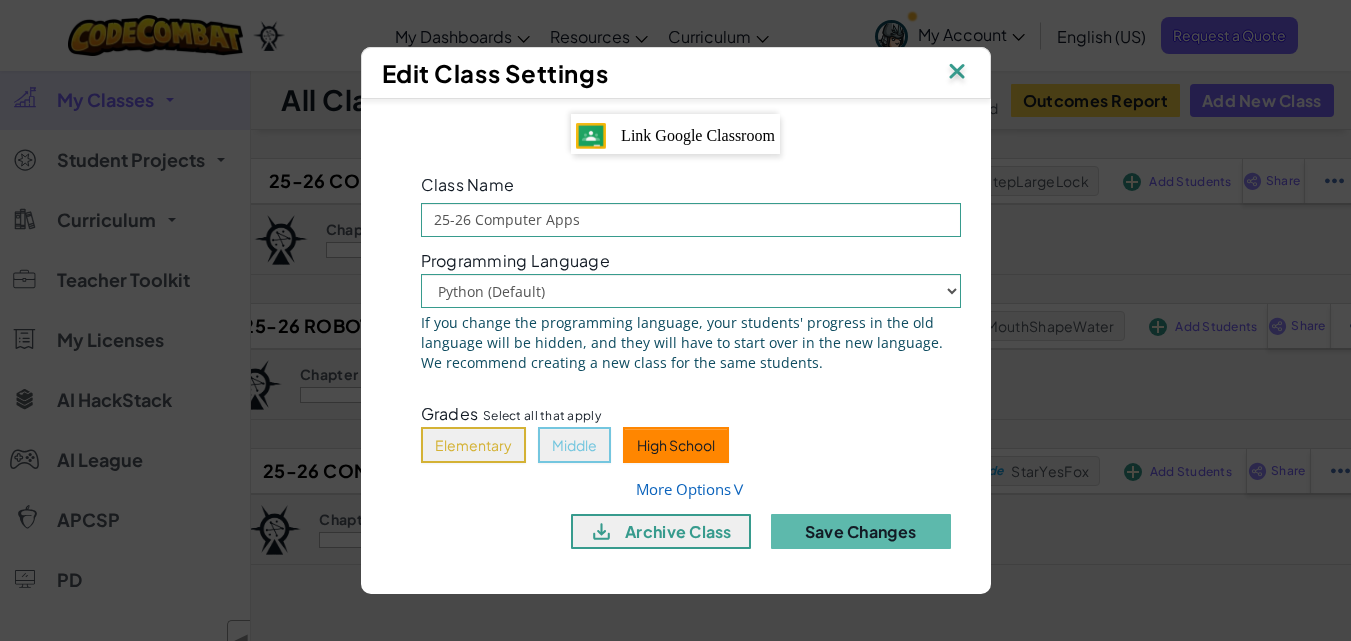 click at bounding box center [957, 73] 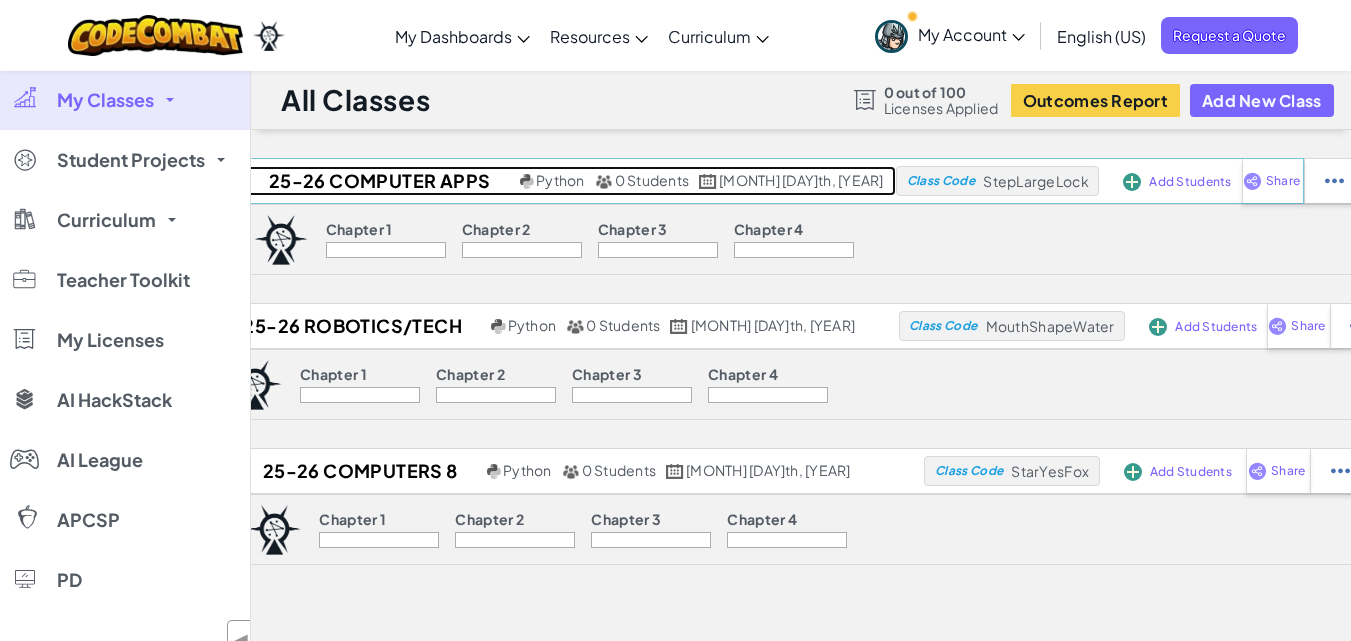 click on "25-26 Computer Apps" at bounding box center (377, 181) 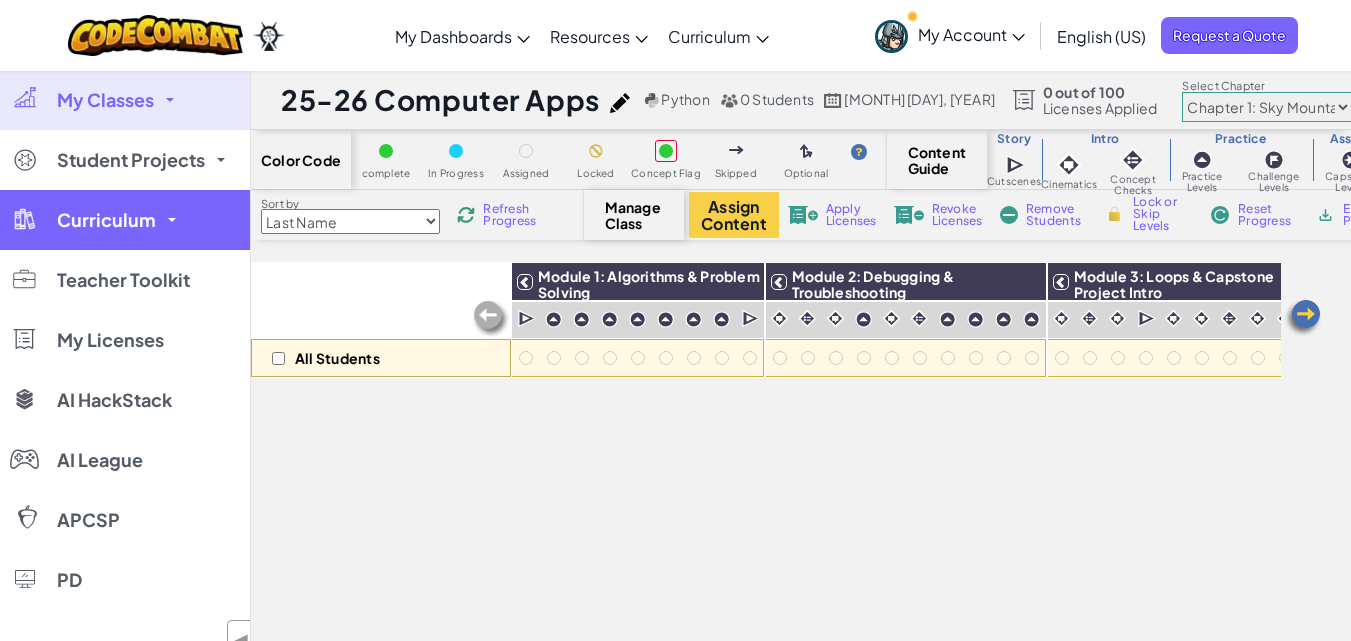 click on "Curriculum" at bounding box center (106, 220) 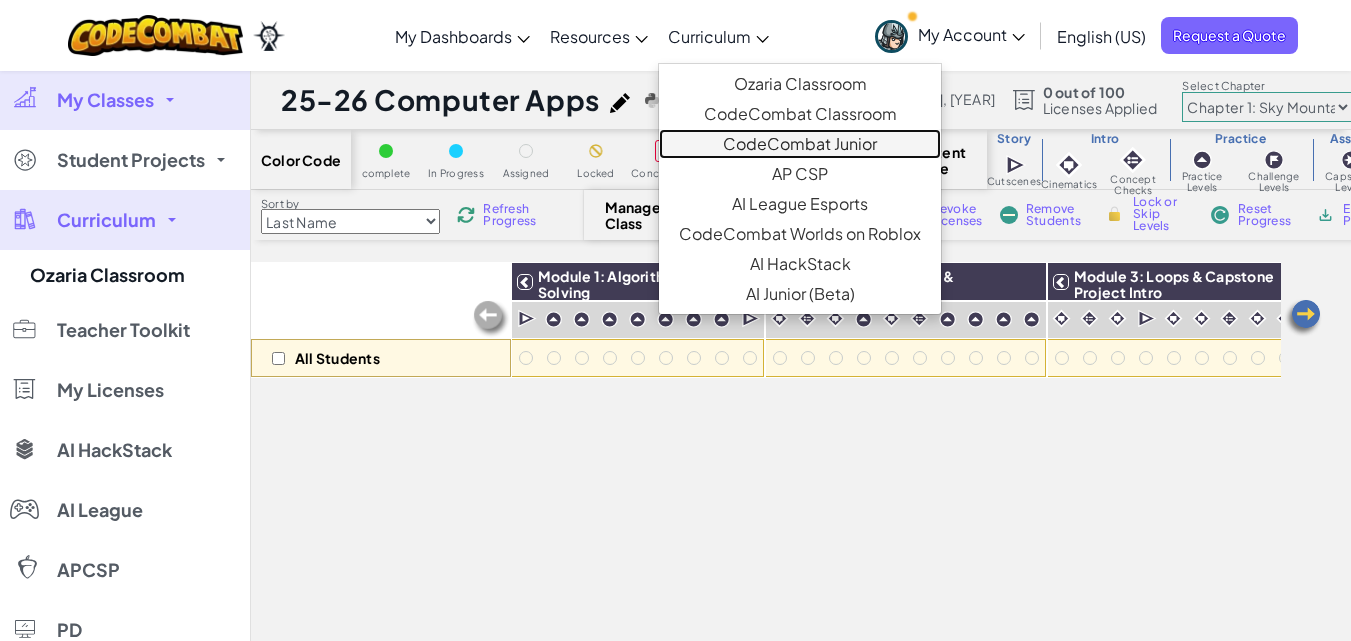 click on "CodeCombat Junior" at bounding box center [800, 144] 